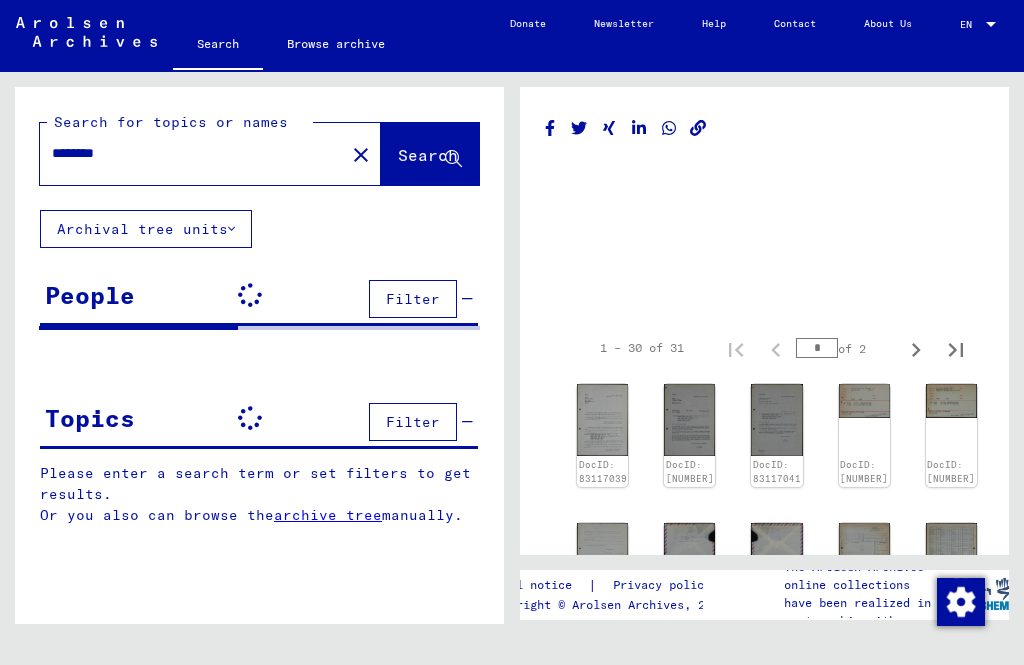 scroll, scrollTop: 0, scrollLeft: 0, axis: both 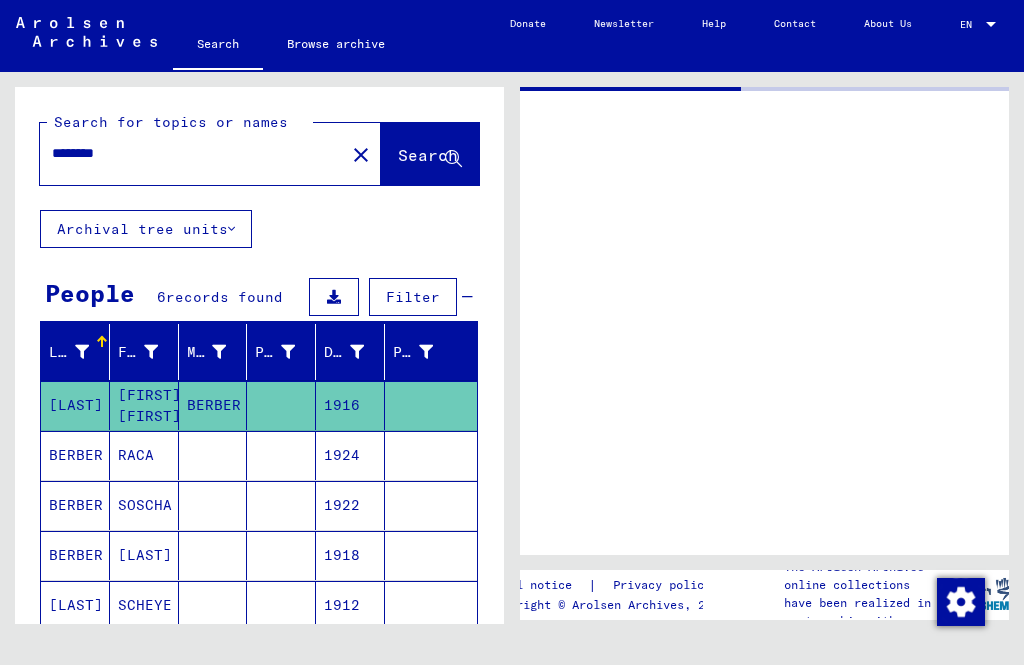 type on "******" 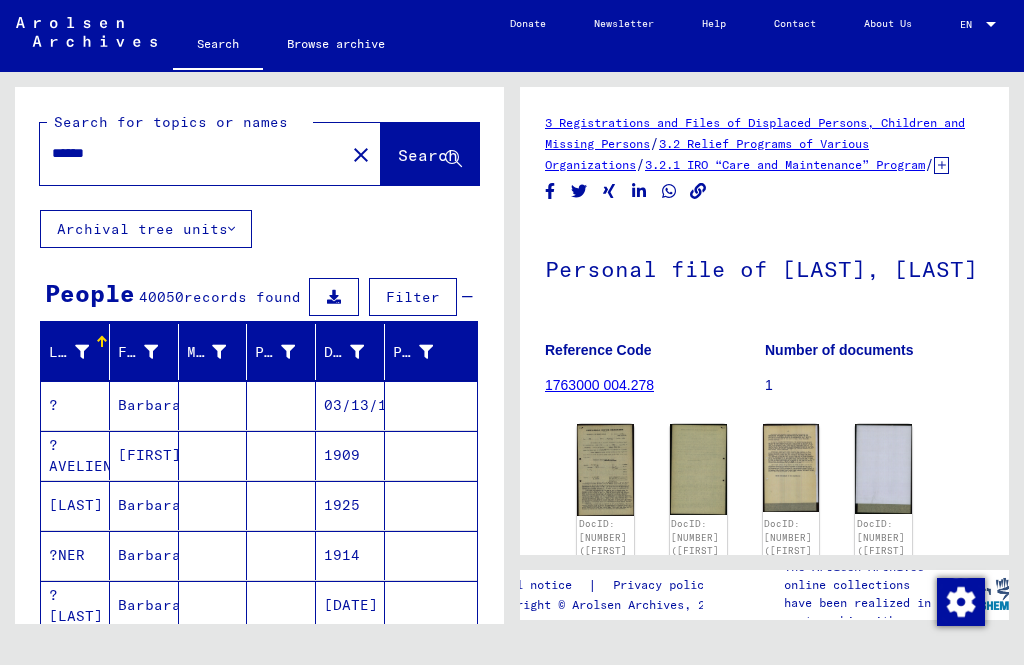 scroll, scrollTop: 0, scrollLeft: 0, axis: both 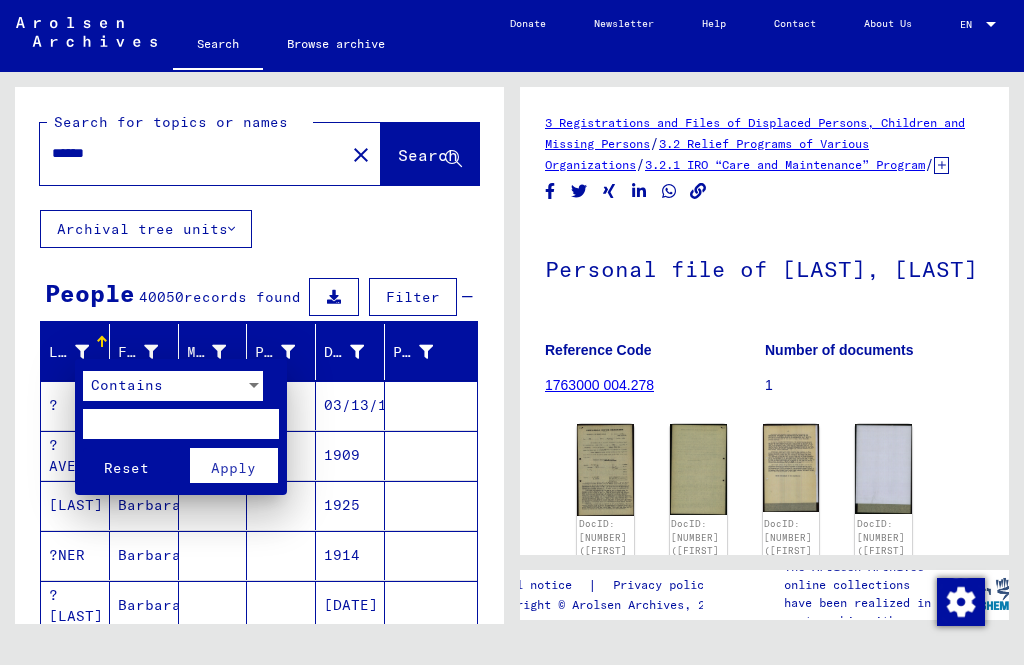 click at bounding box center (181, 424) 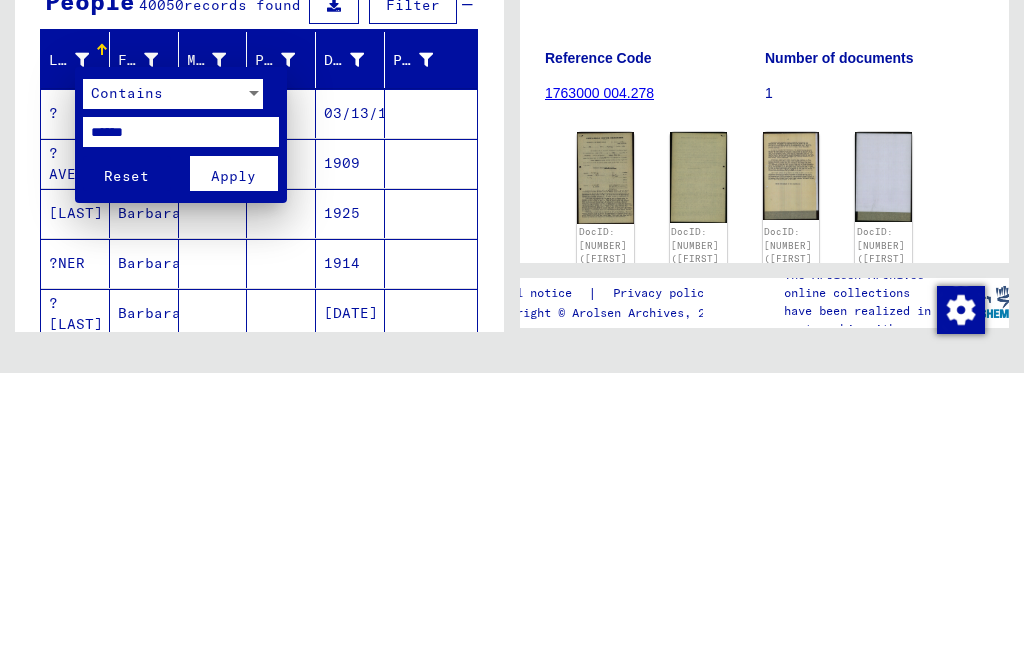 type on "******" 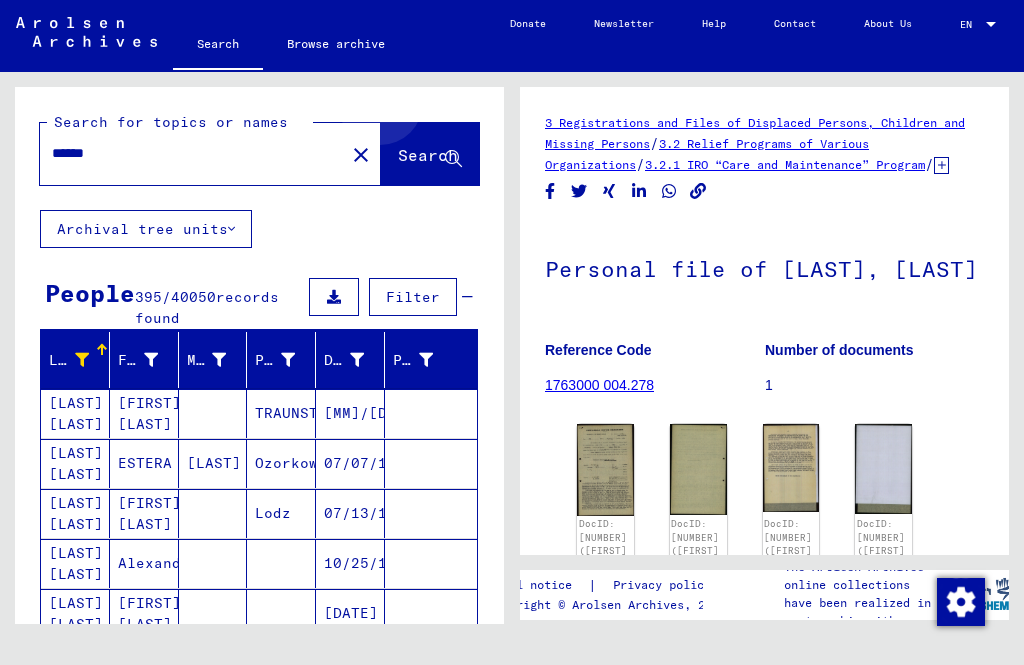 click on "Search for topics or names ****** close  Search" 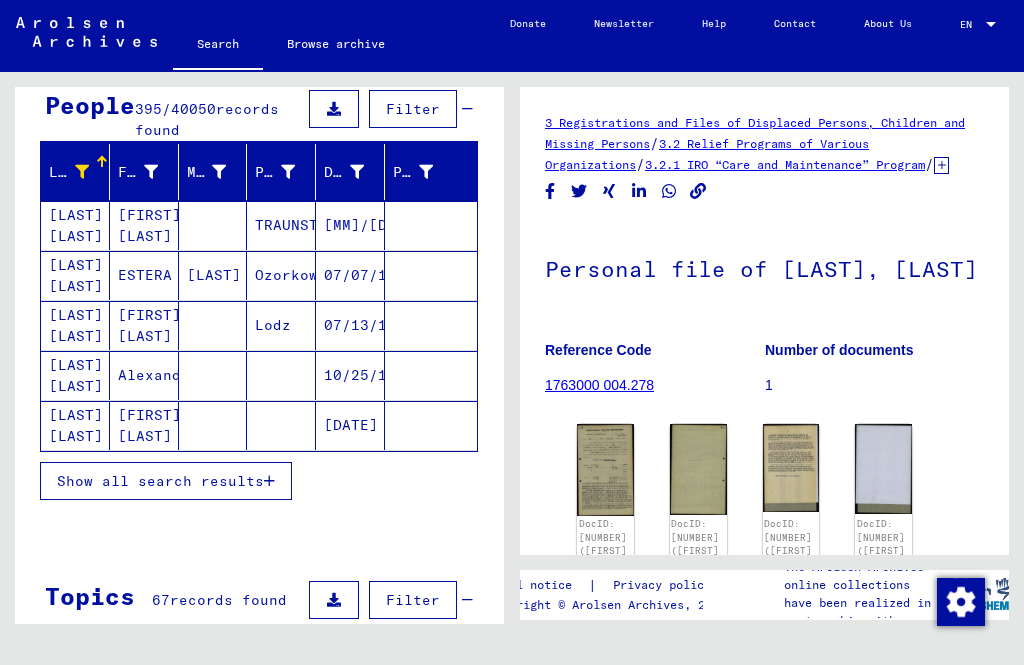 scroll, scrollTop: 185, scrollLeft: 0, axis: vertical 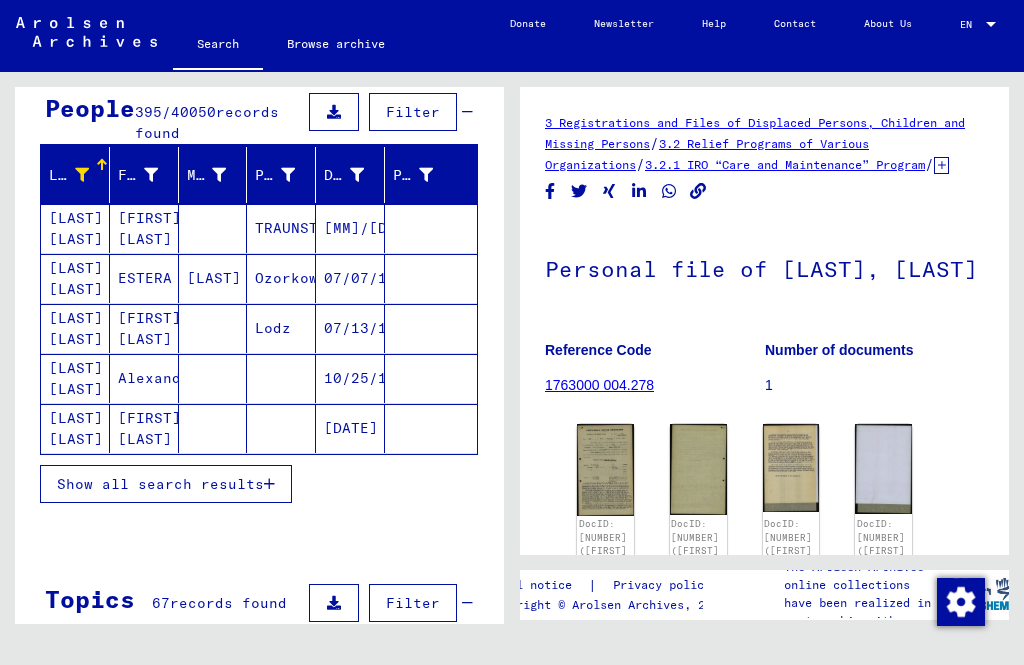 click on "Show all search results" at bounding box center (160, 484) 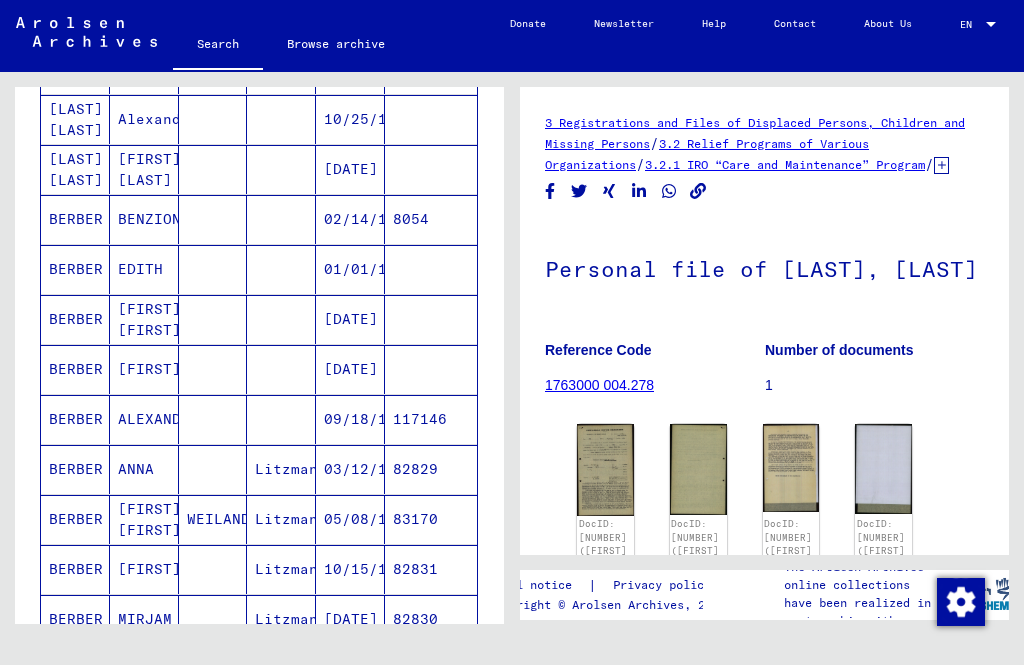 scroll, scrollTop: 447, scrollLeft: 0, axis: vertical 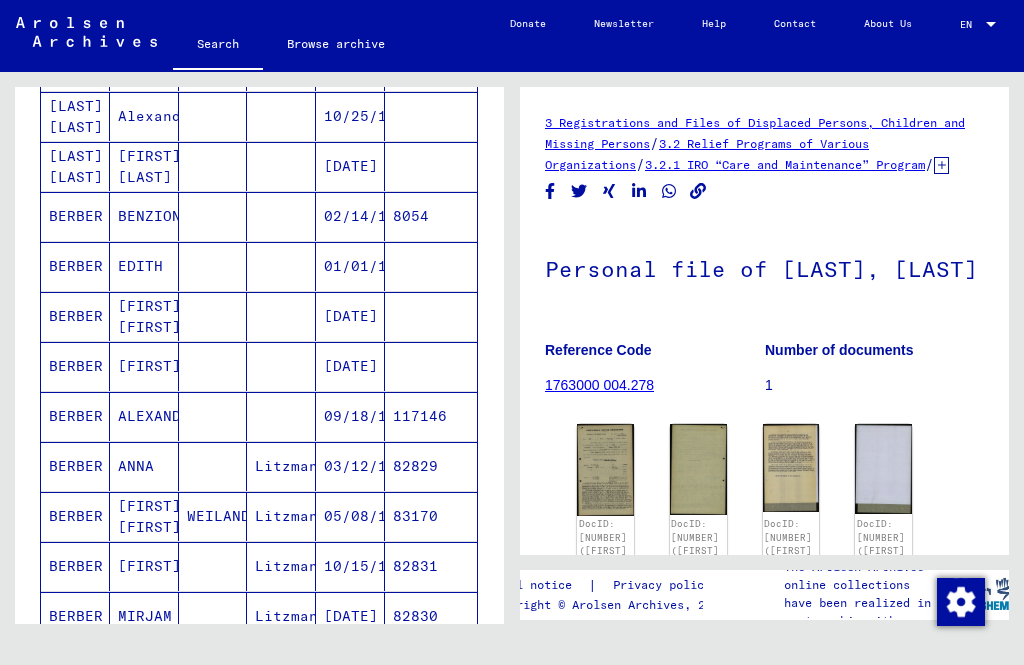 click on "82829" at bounding box center [431, 516] 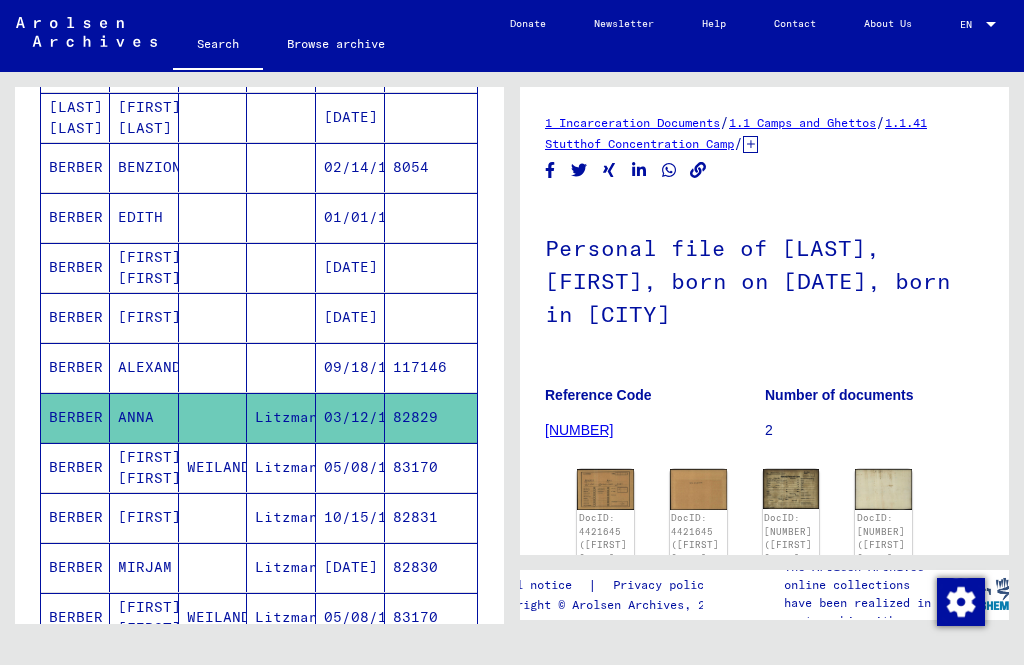 scroll, scrollTop: 0, scrollLeft: 0, axis: both 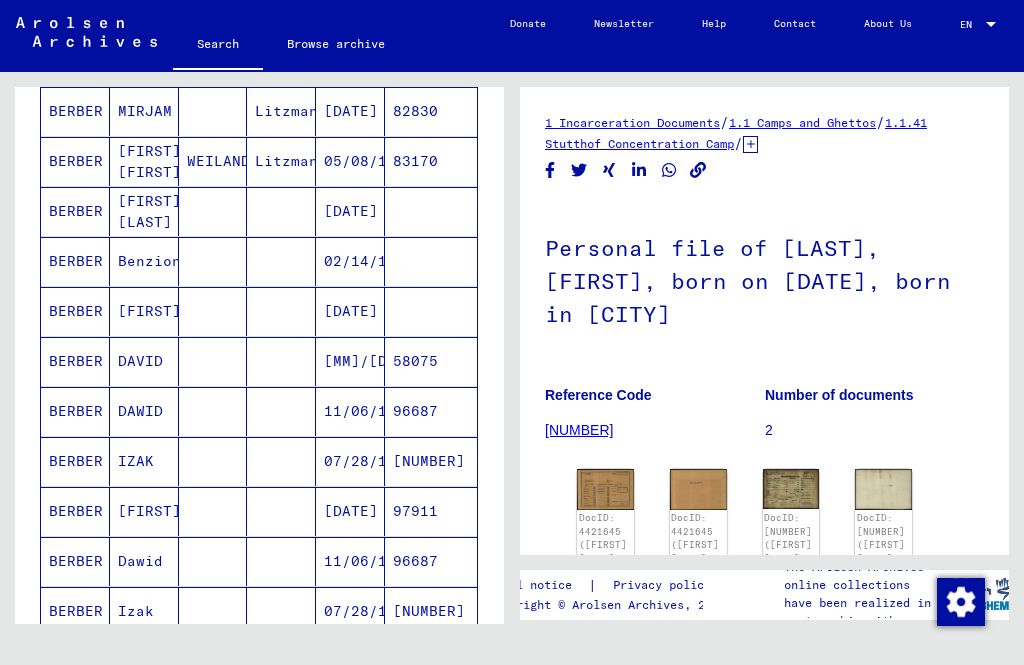 click on "83170" at bounding box center [431, 211] 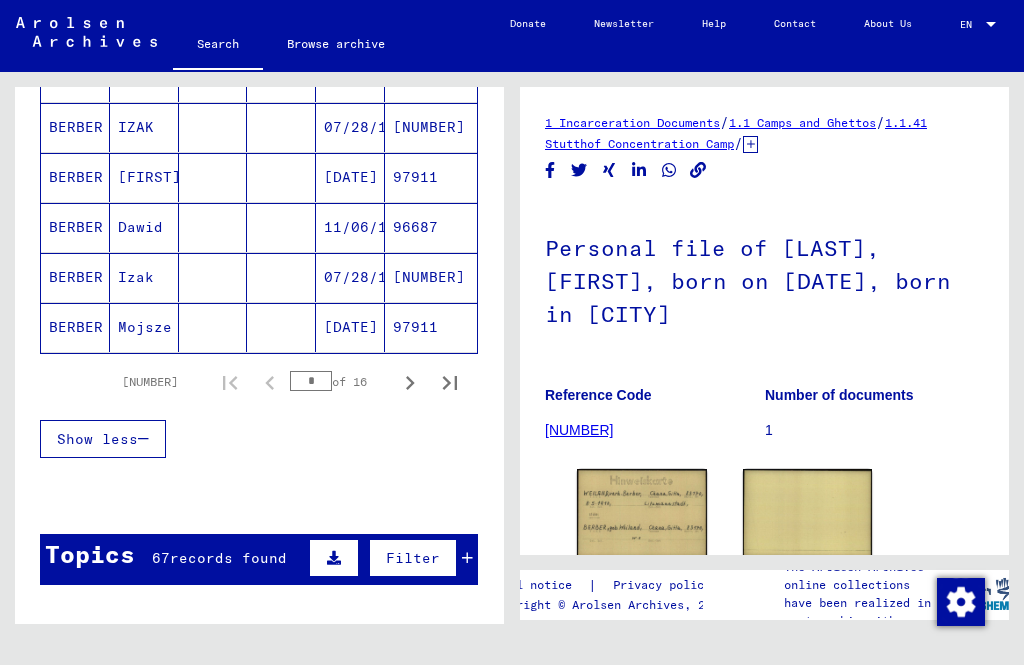 scroll, scrollTop: 0, scrollLeft: 0, axis: both 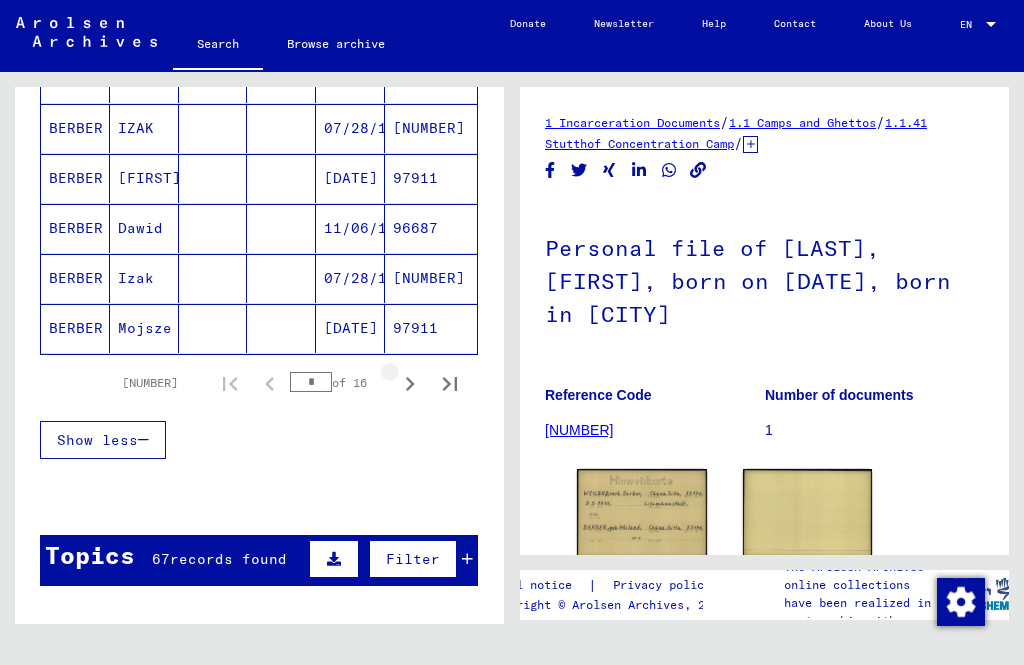 click 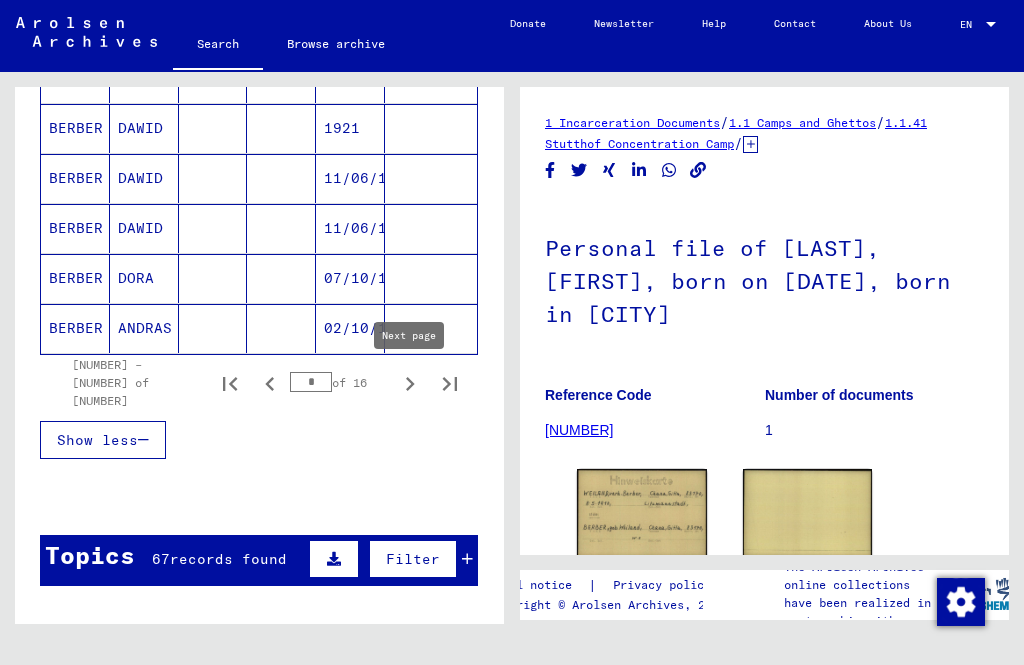 click 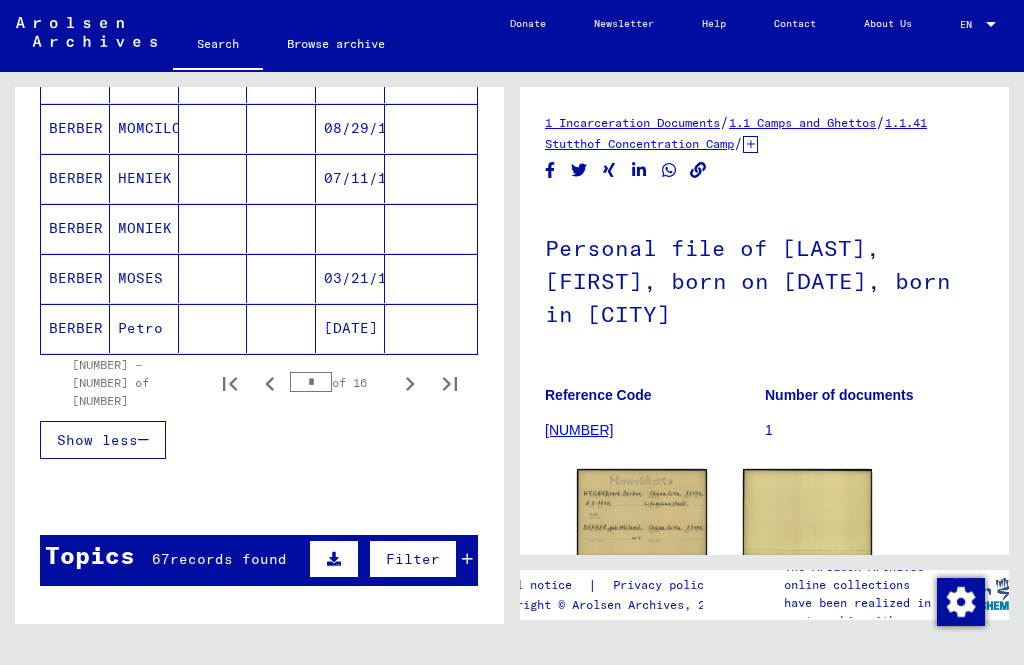 click 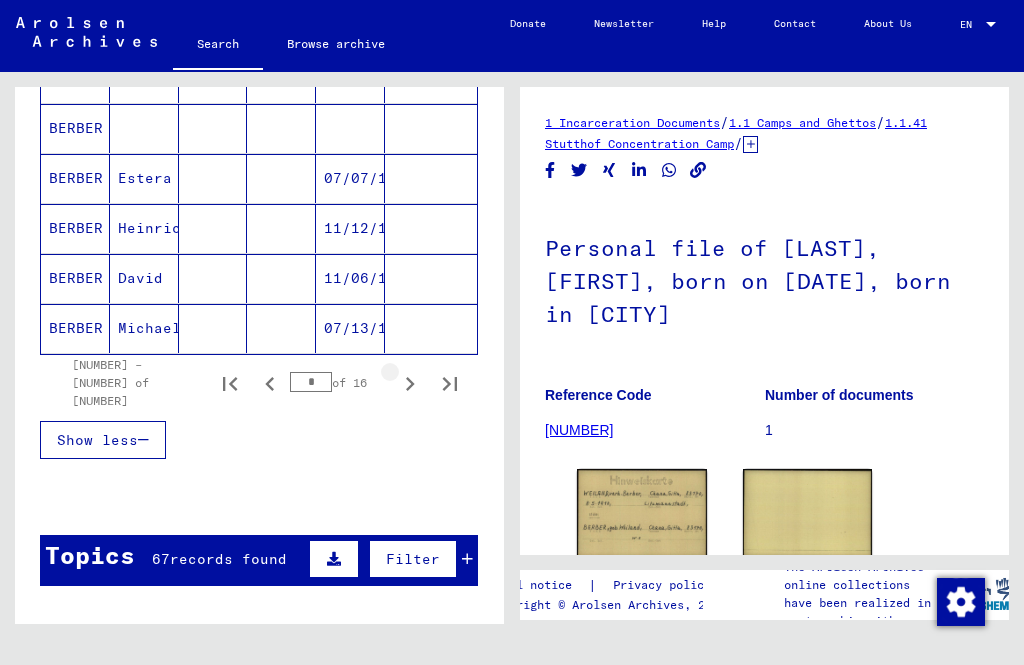 click 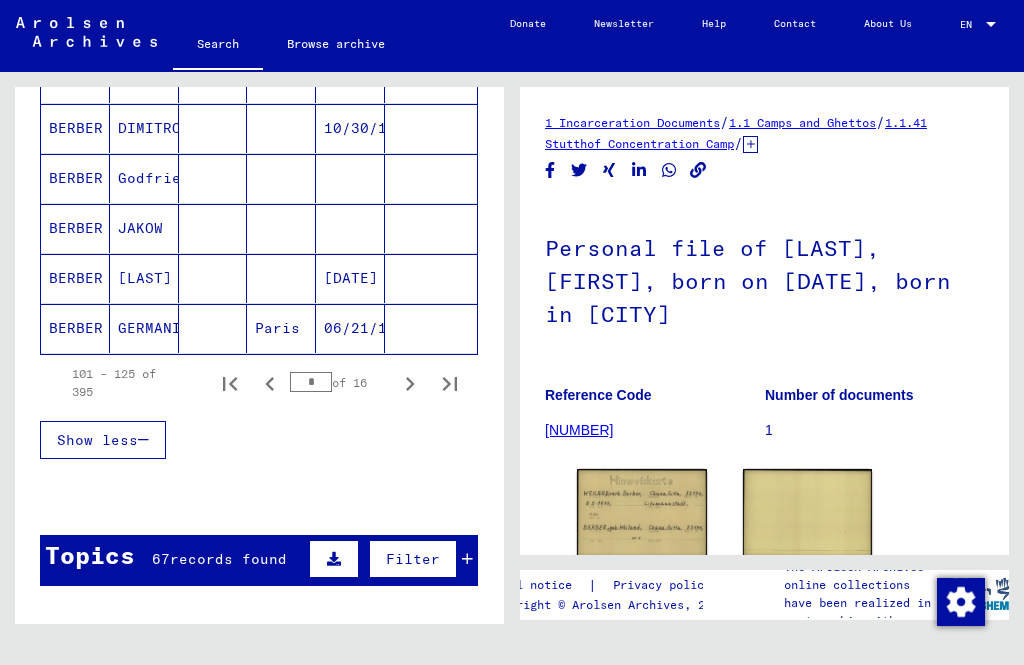 click 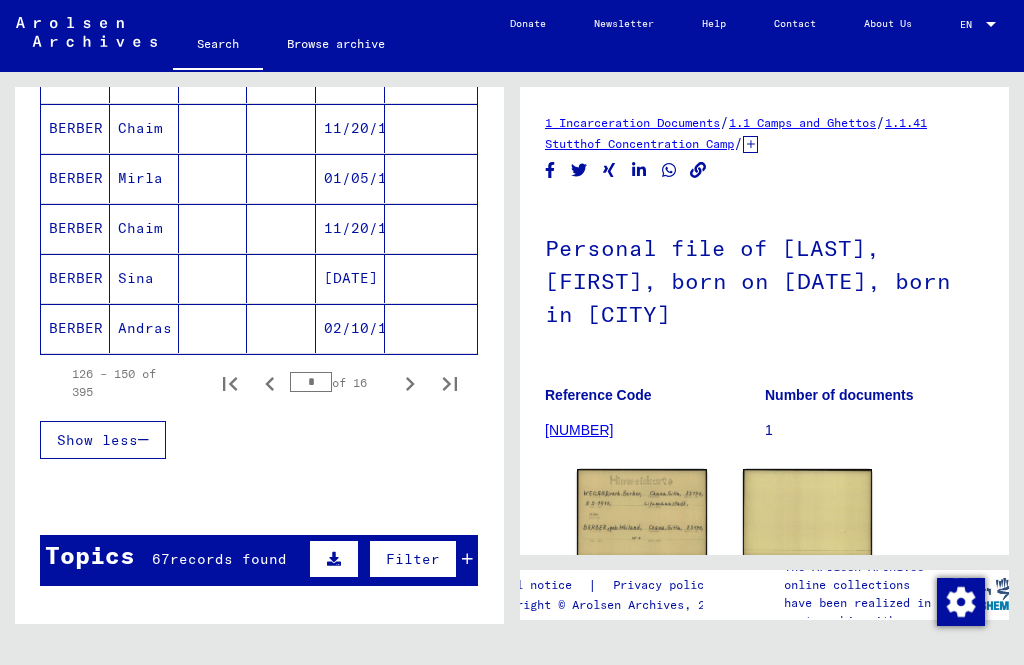 click 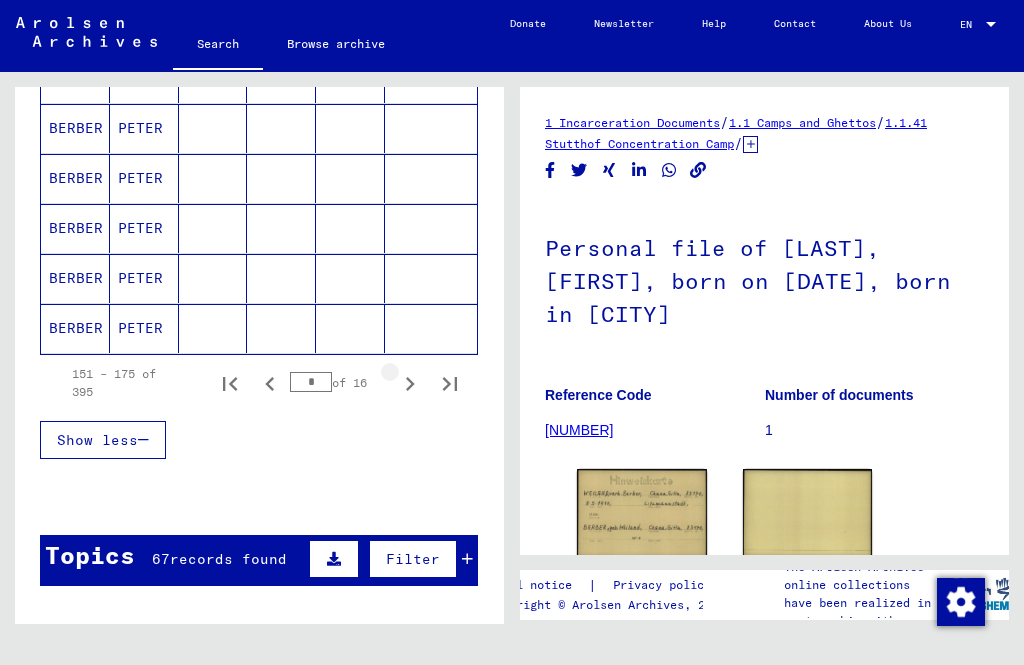 click 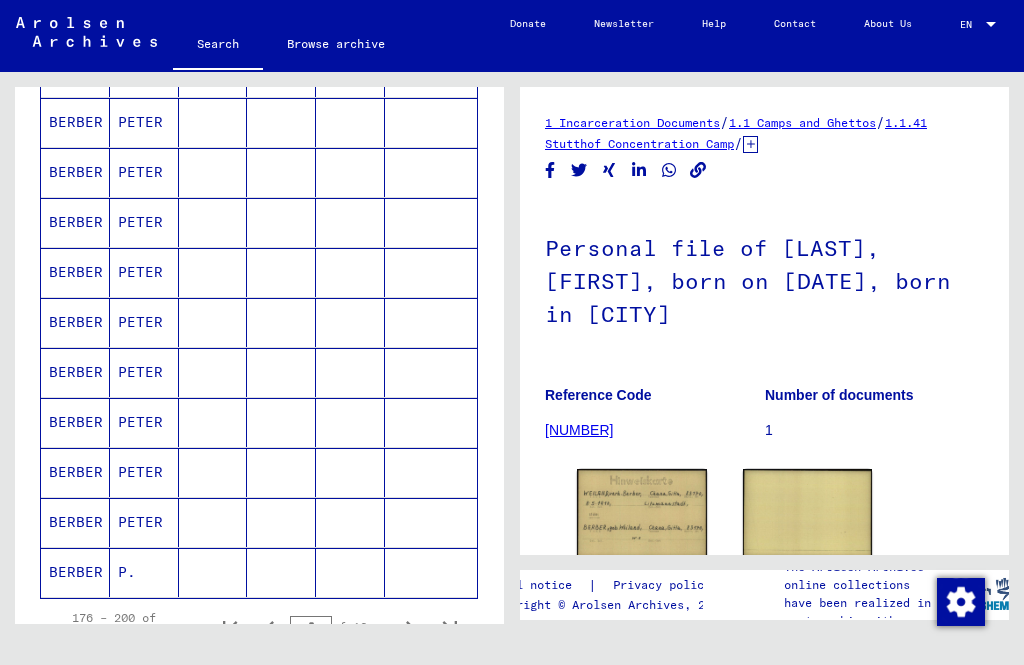scroll, scrollTop: 1042, scrollLeft: 0, axis: vertical 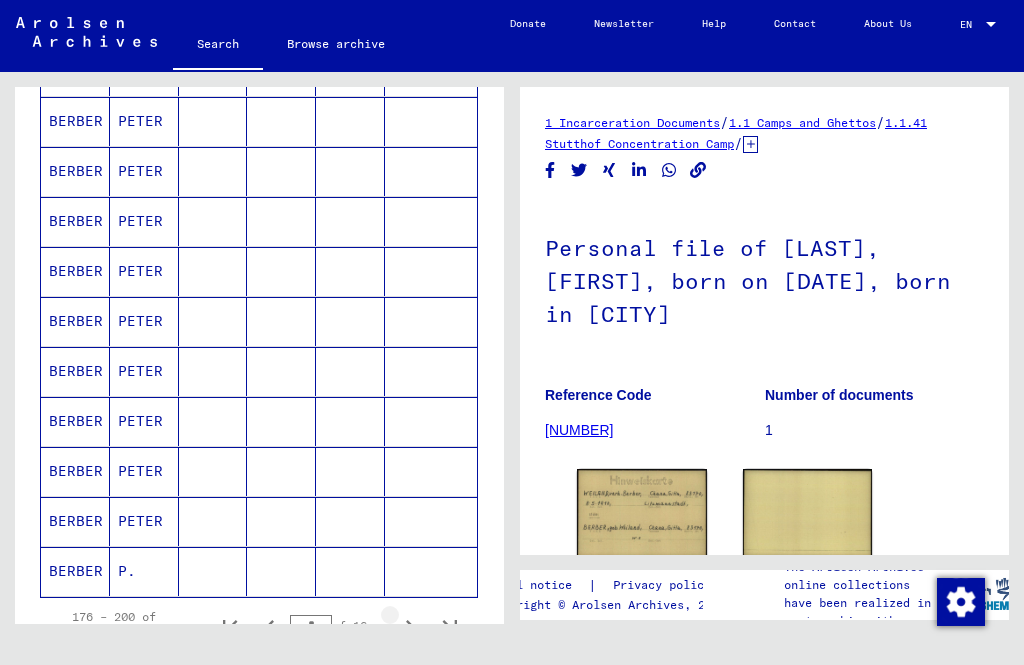click 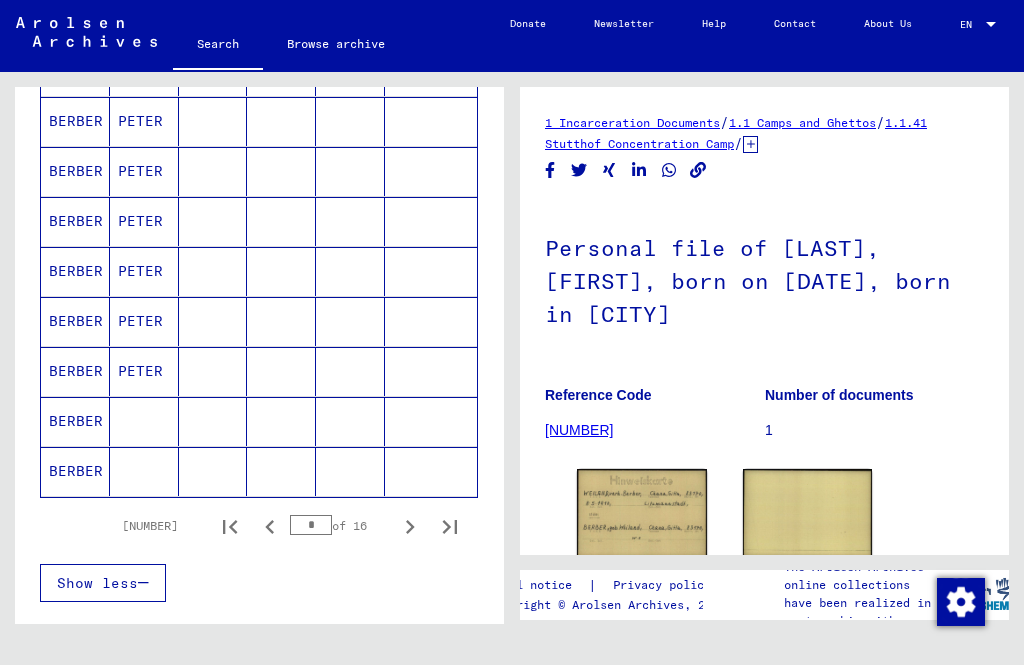 scroll, scrollTop: 1141, scrollLeft: 0, axis: vertical 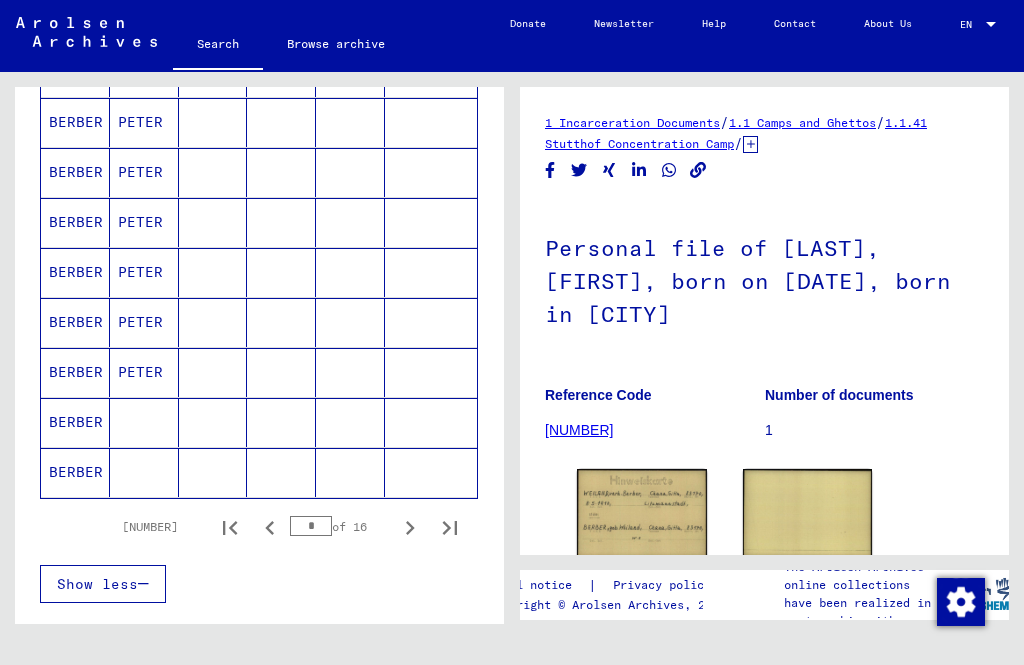 click on "BERBER" at bounding box center (75, 472) 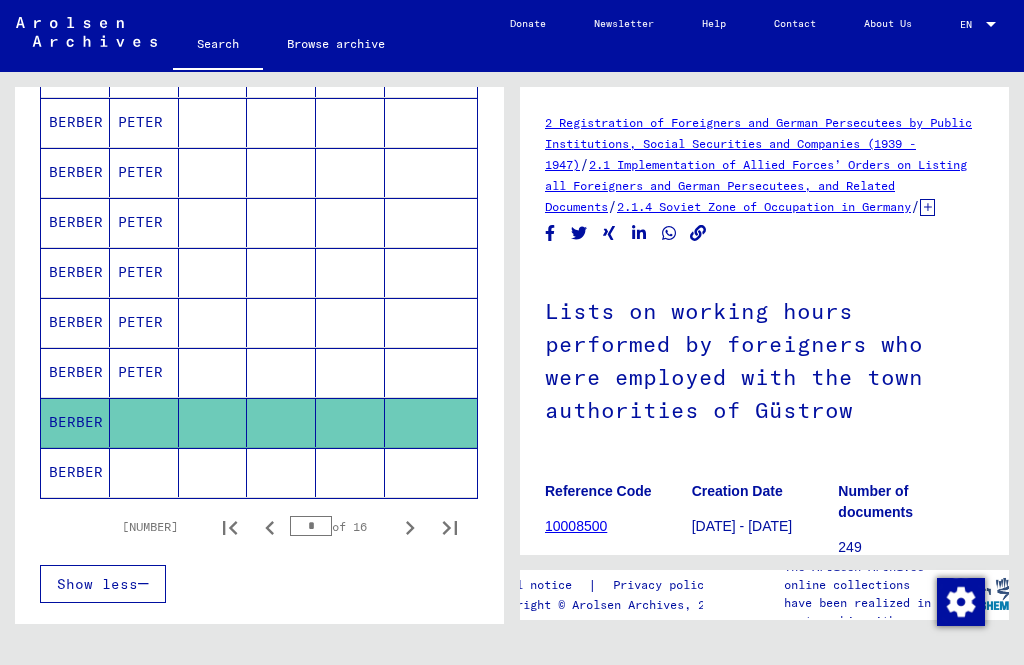 scroll, scrollTop: 0, scrollLeft: 0, axis: both 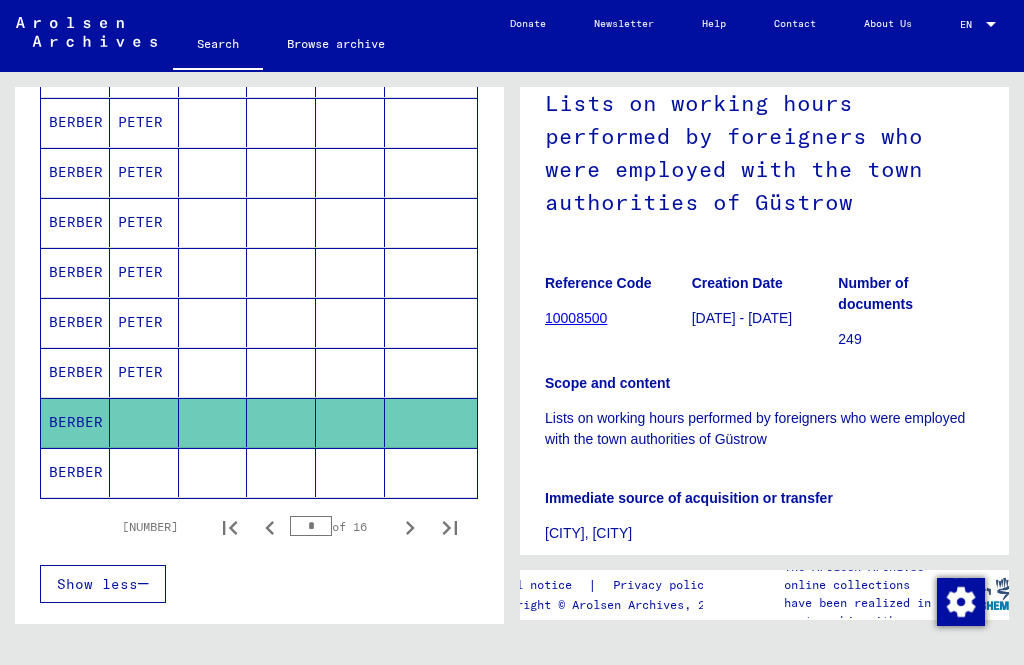 click on "BERBER" 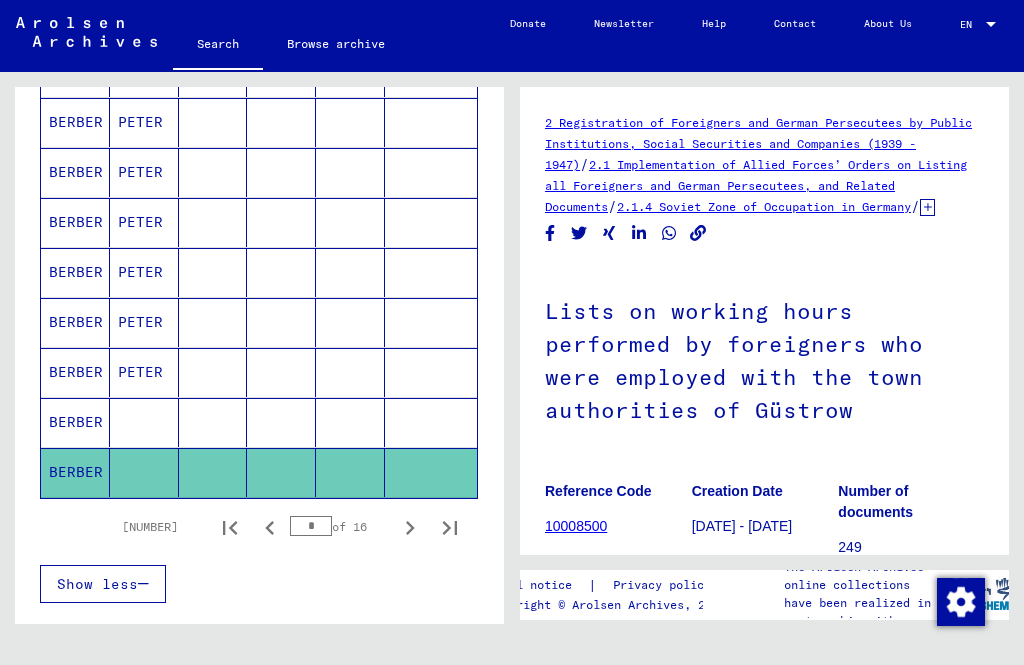 scroll, scrollTop: 0, scrollLeft: 0, axis: both 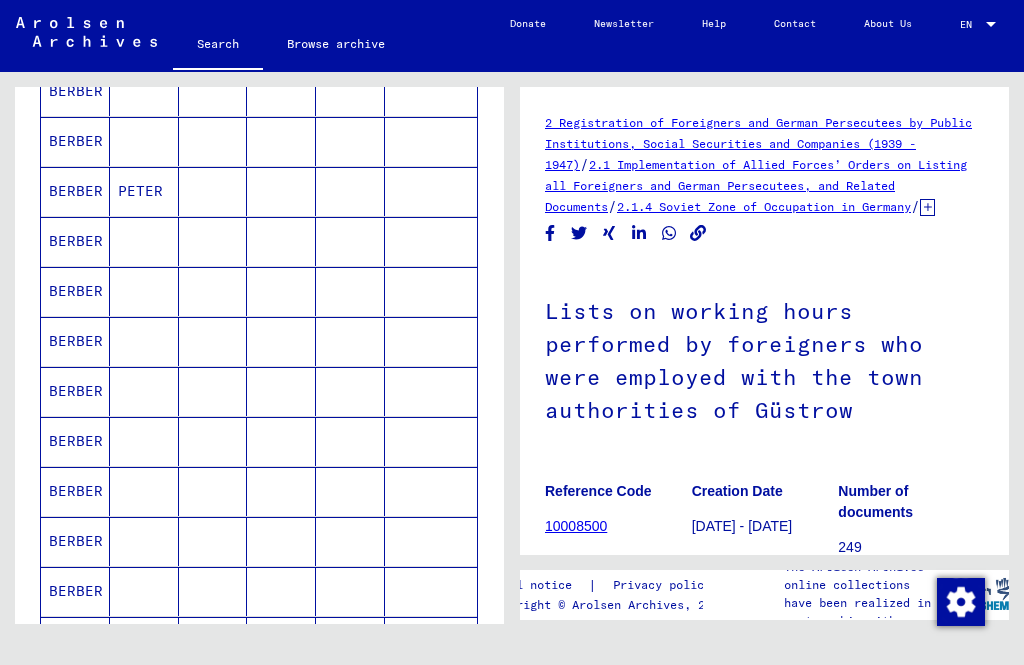 click at bounding box center (431, 191) 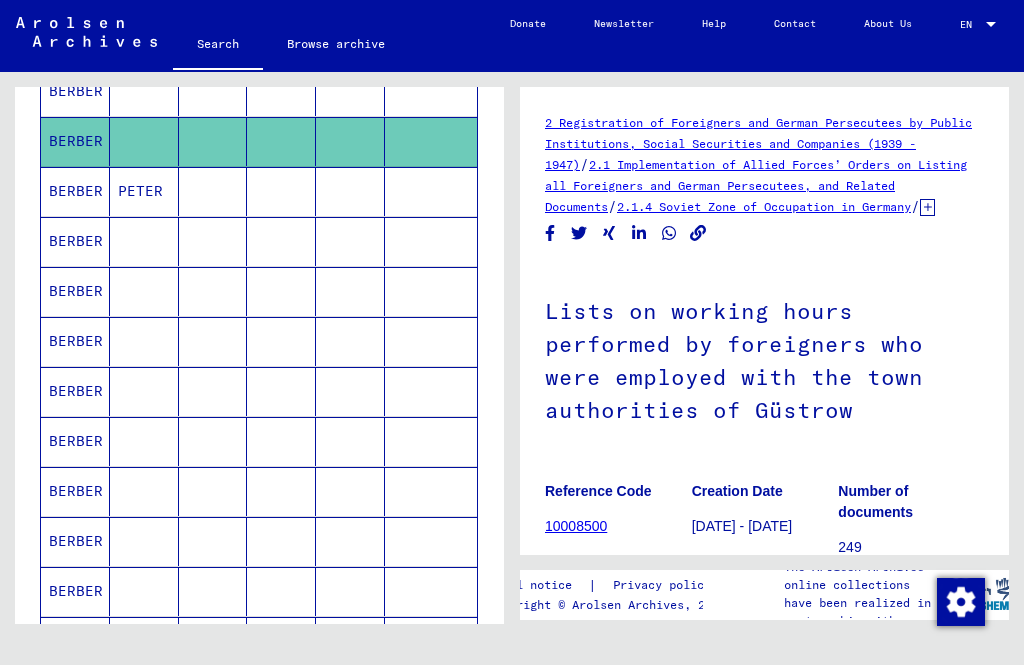 scroll, scrollTop: 0, scrollLeft: 0, axis: both 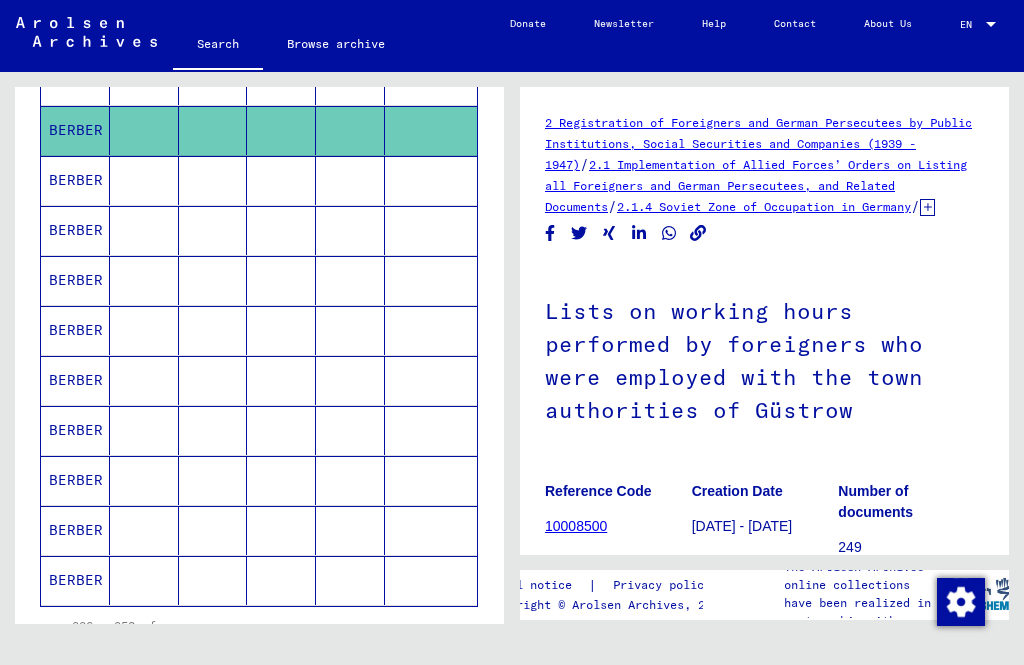 click on "BERBER" at bounding box center [75, 580] 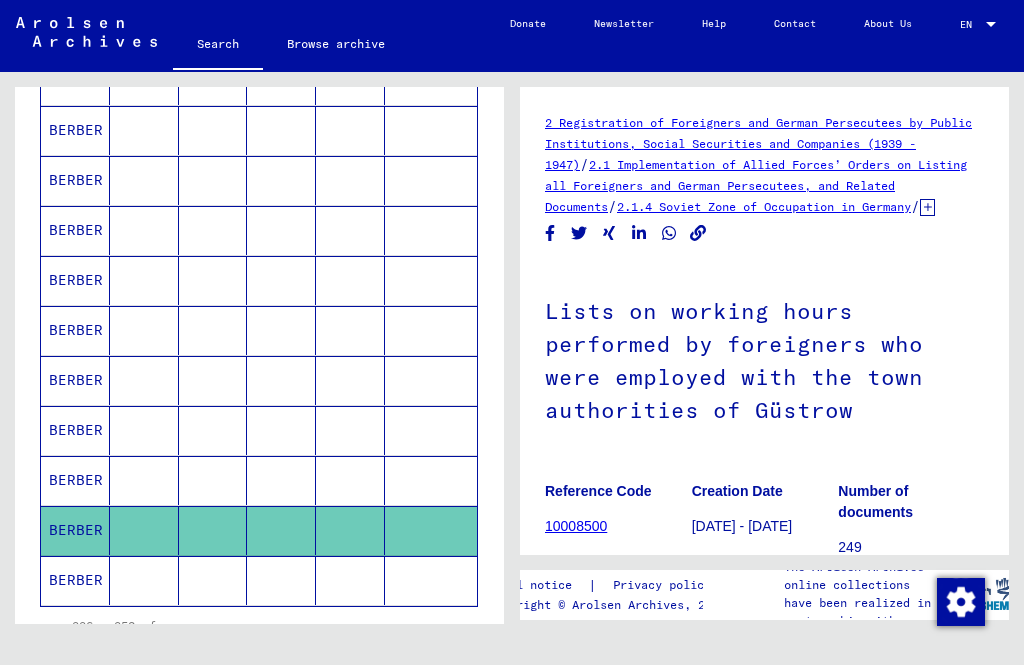 scroll, scrollTop: 0, scrollLeft: 0, axis: both 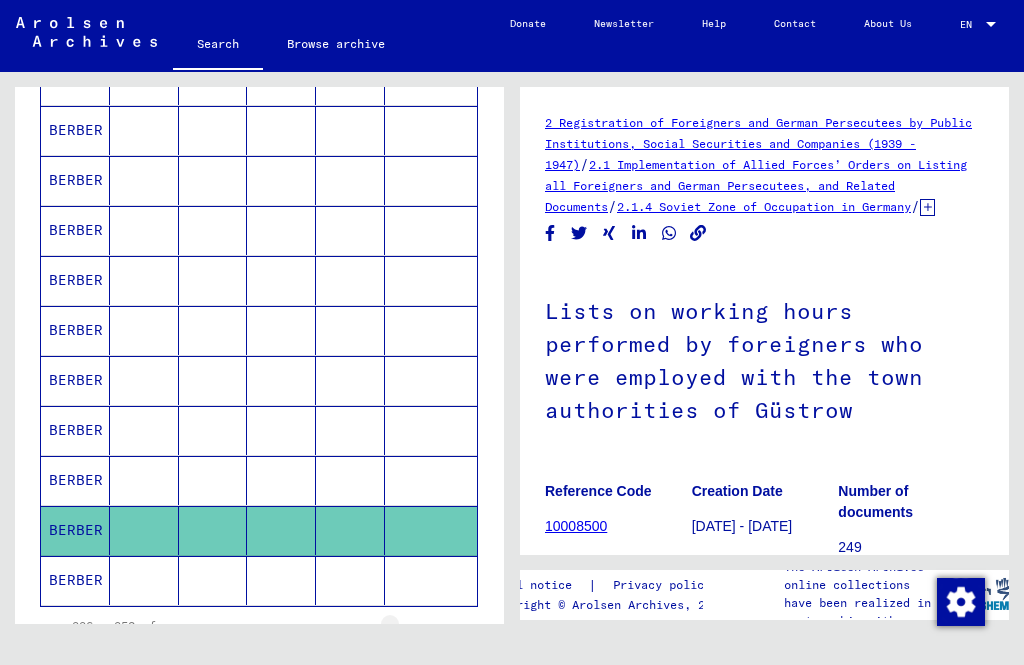 click 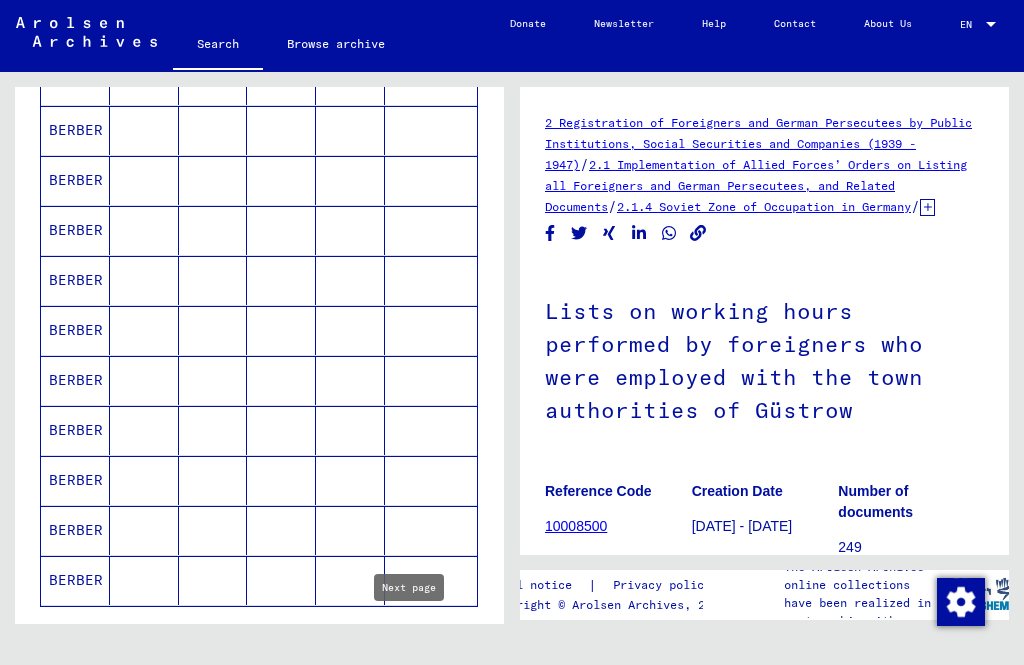 click 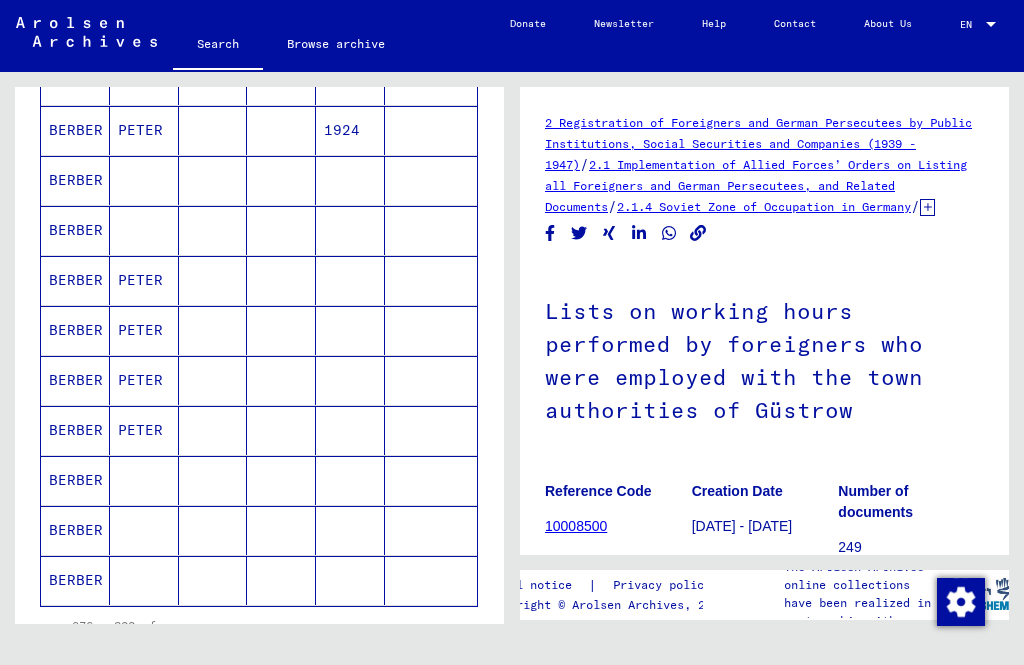 click 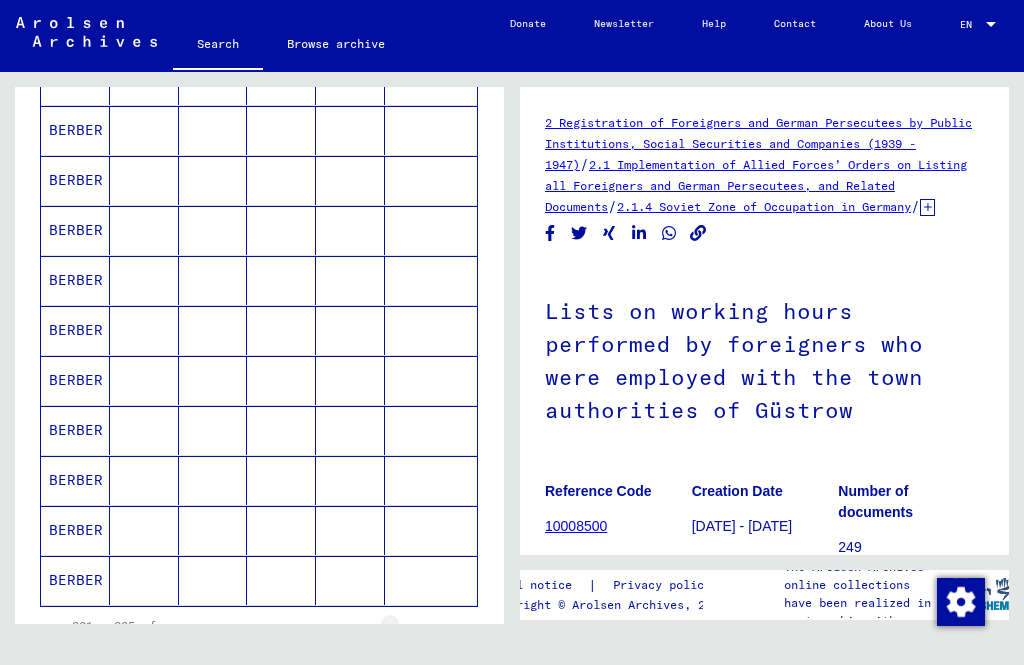 click 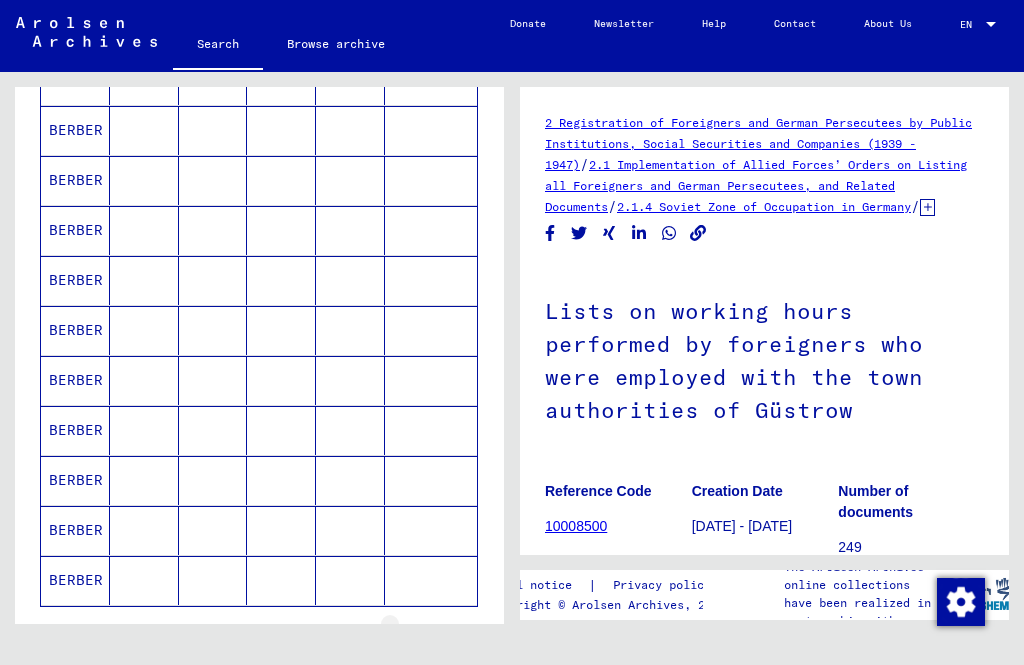 click 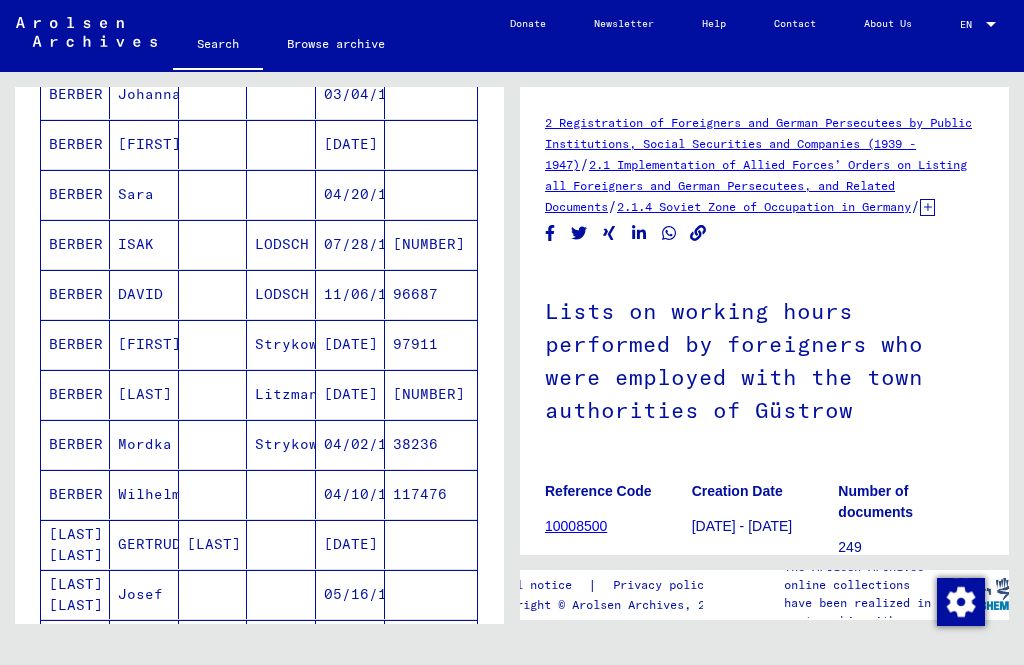 scroll, scrollTop: 597, scrollLeft: 0, axis: vertical 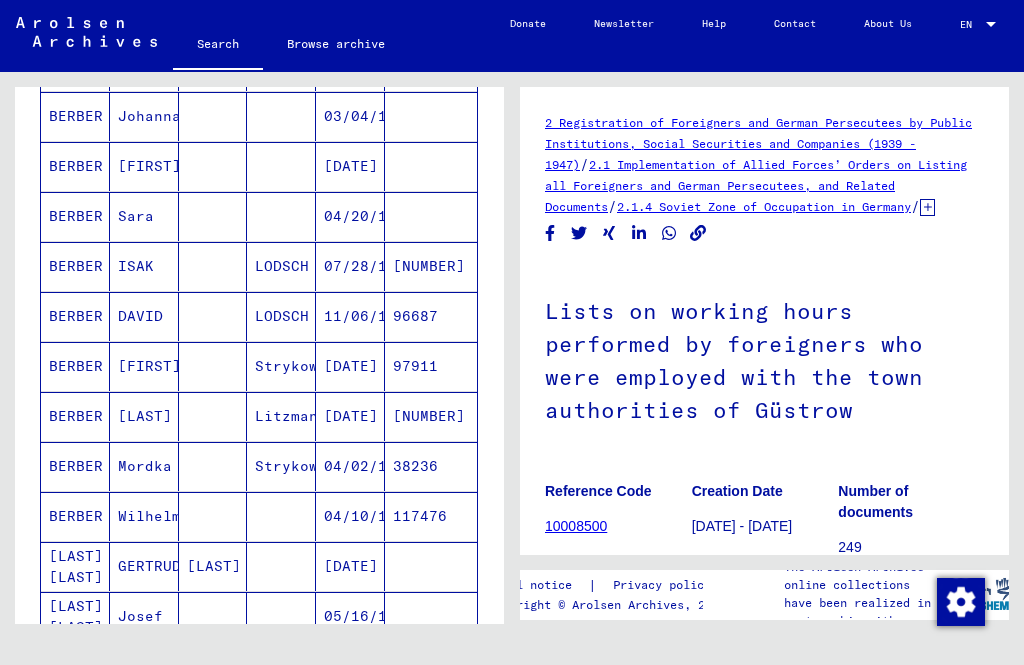click at bounding box center (431, 666) 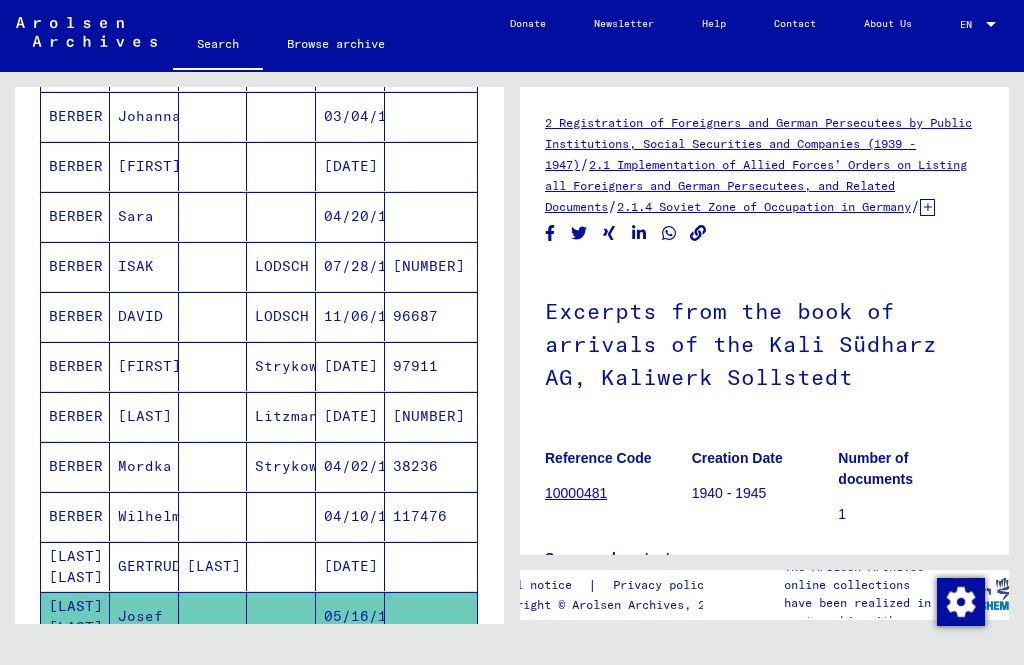 scroll, scrollTop: 0, scrollLeft: 0, axis: both 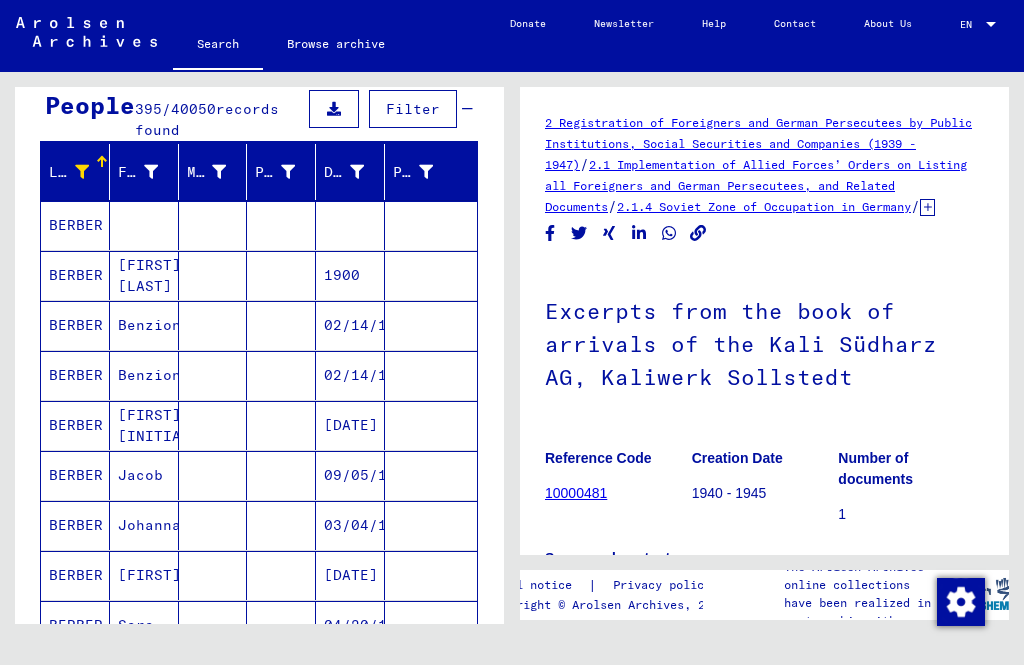 click on "BERBER" at bounding box center (75, 325) 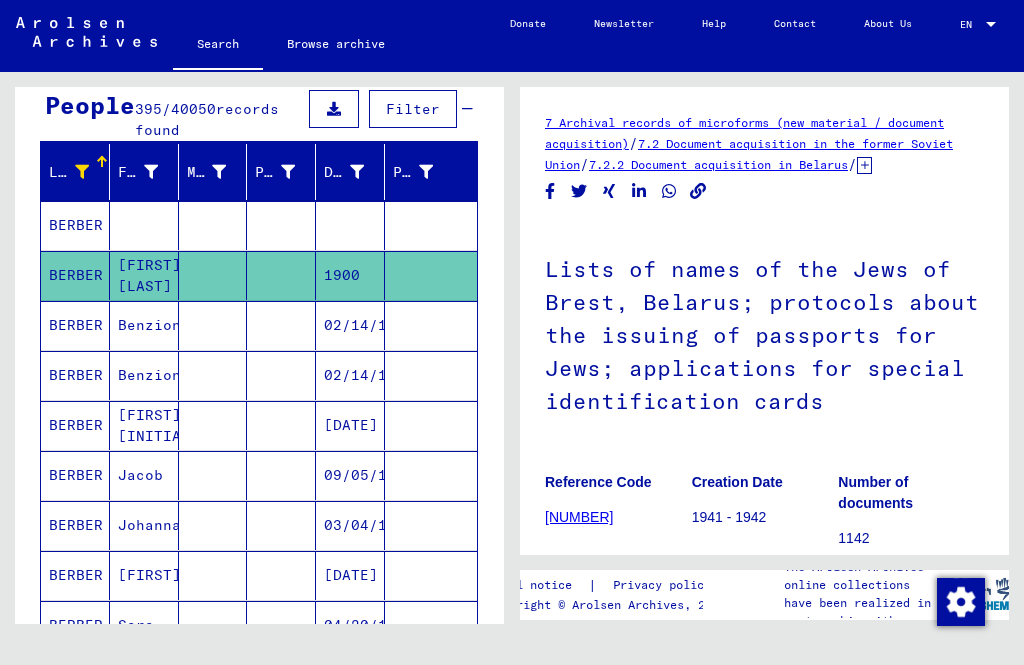scroll, scrollTop: 0, scrollLeft: 0, axis: both 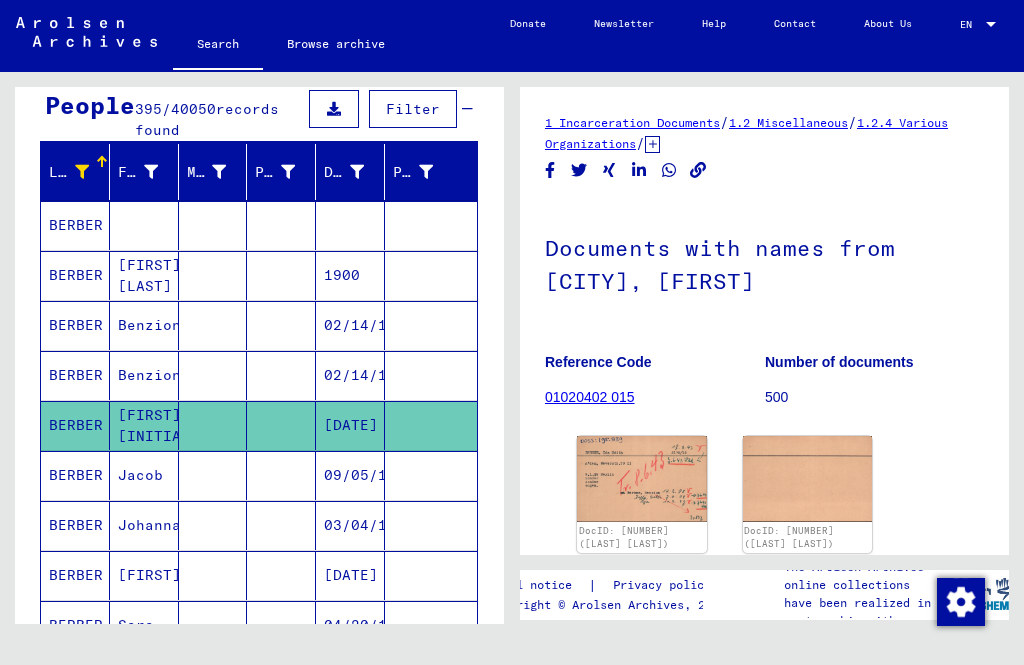 click 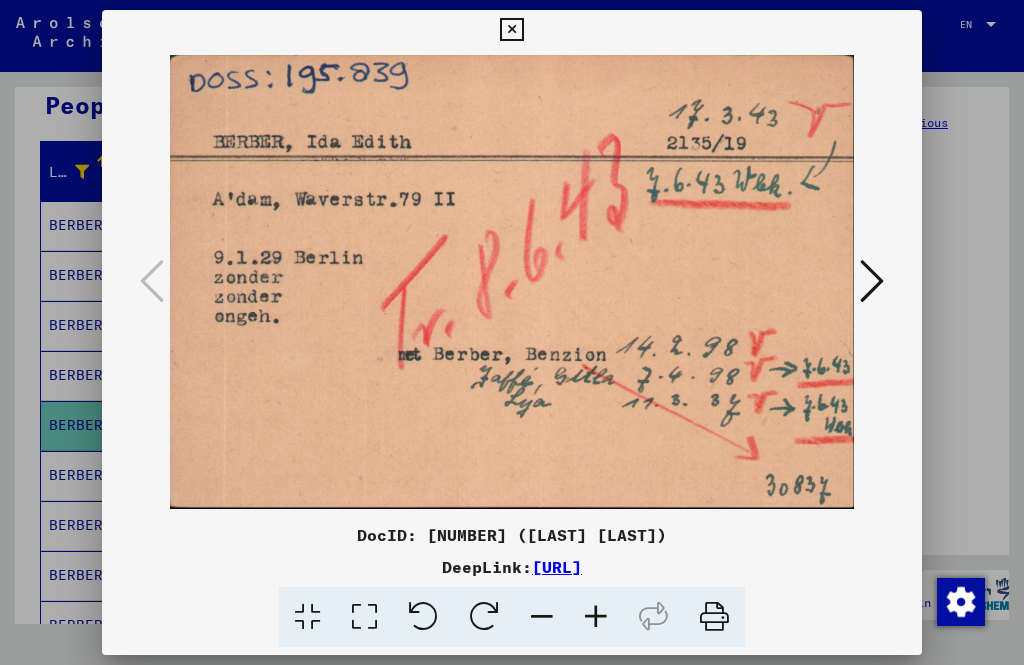 click at bounding box center (872, 281) 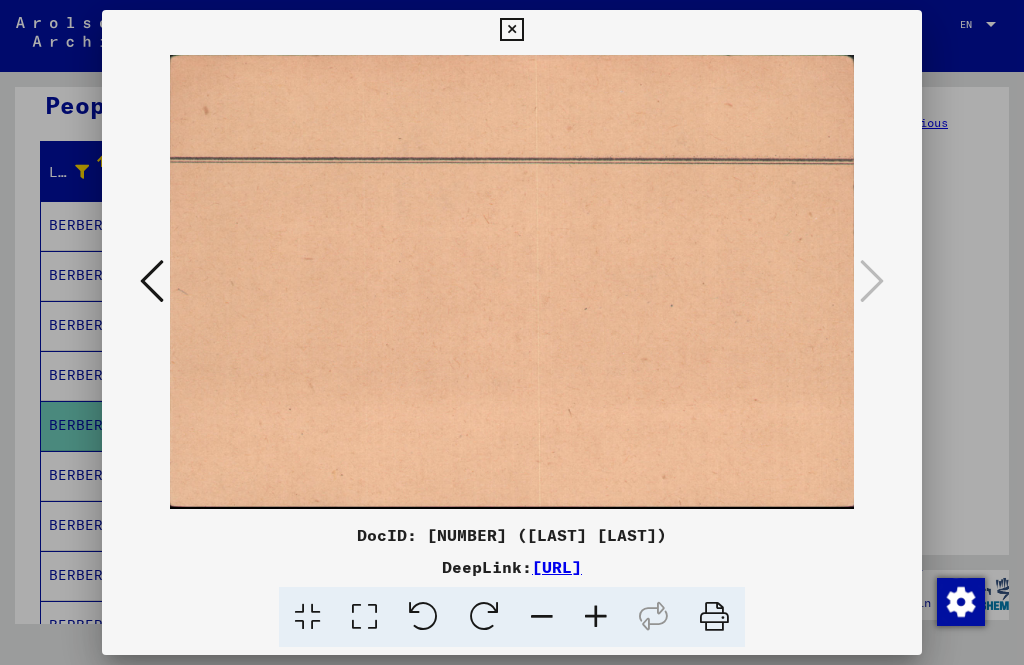 click at bounding box center [511, 30] 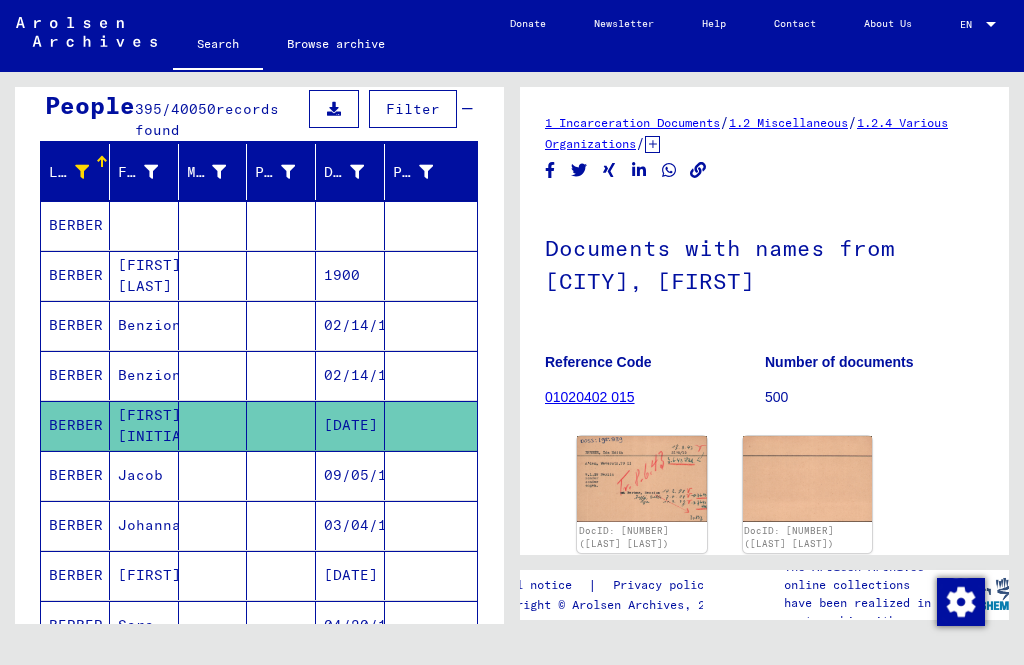 click on "BERBER" at bounding box center (75, 575) 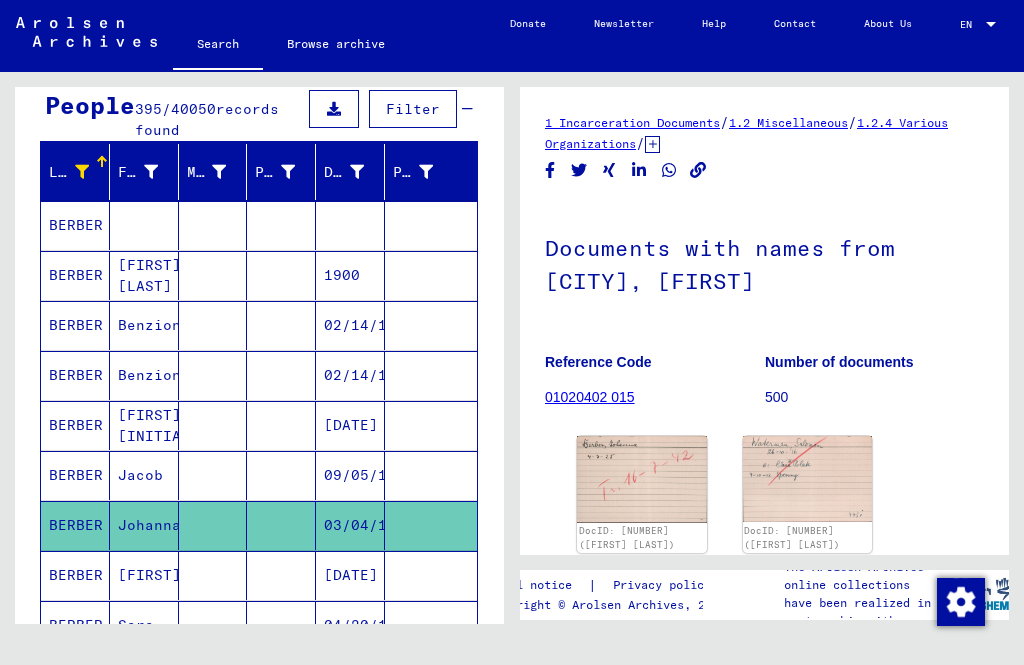 scroll, scrollTop: 0, scrollLeft: 0, axis: both 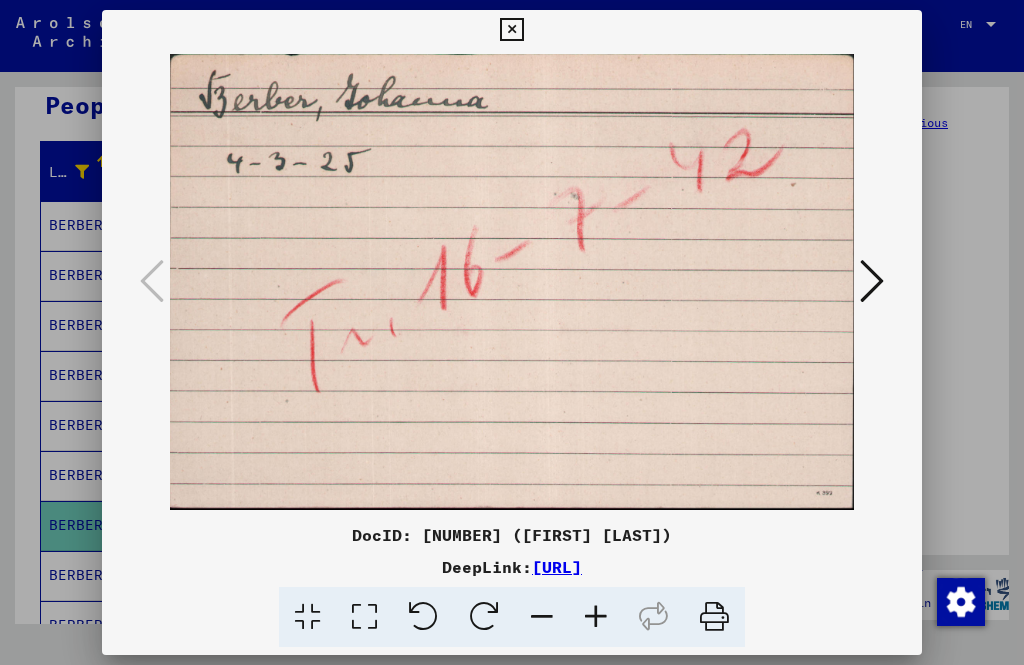 click at bounding box center [872, 281] 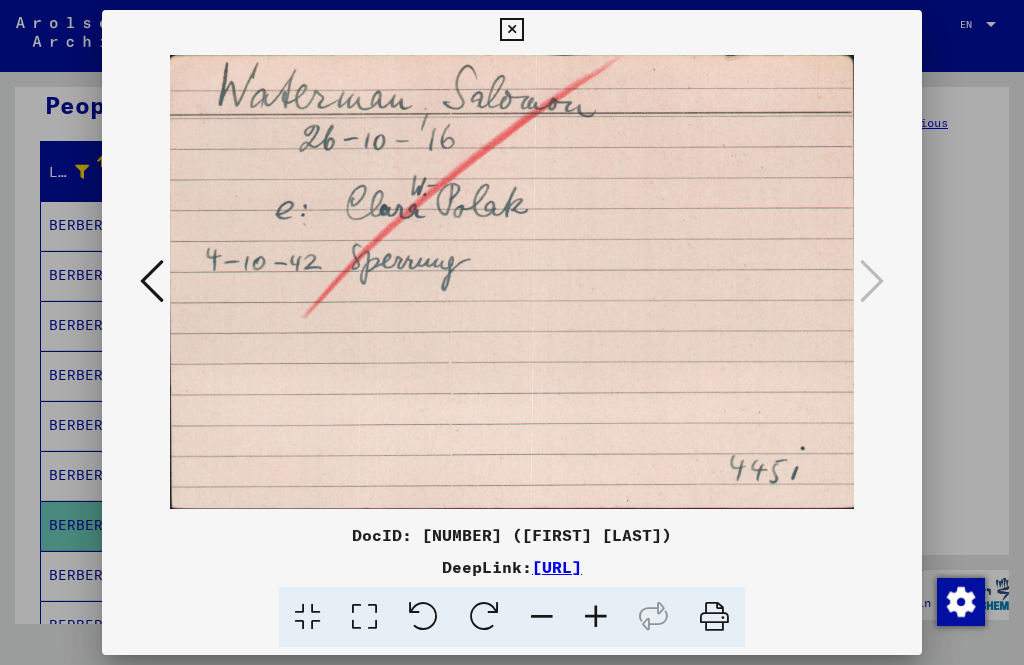 click at bounding box center (511, 30) 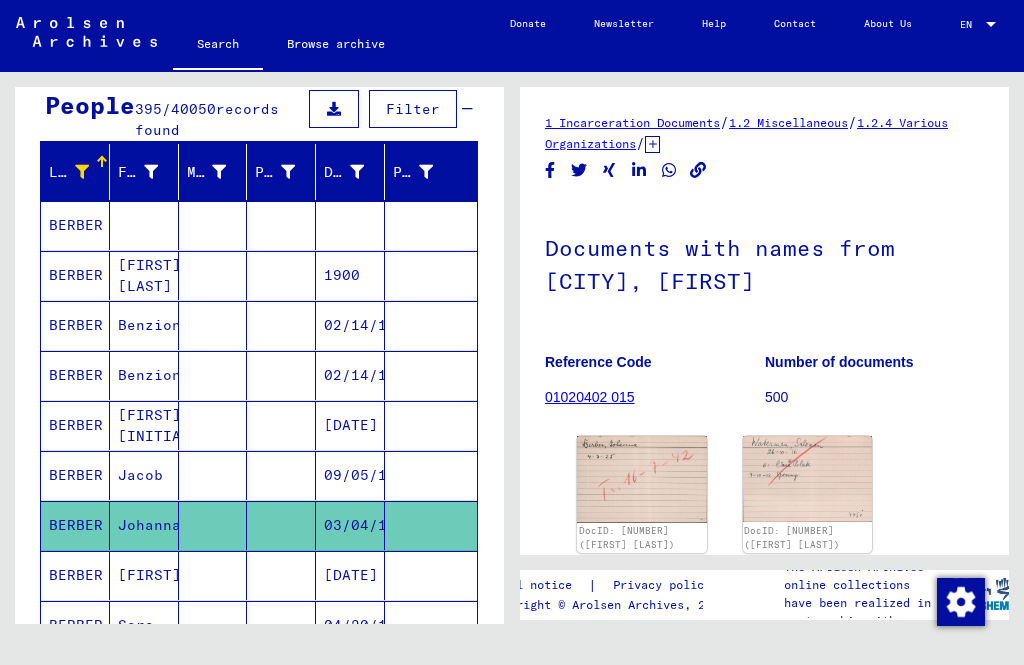 click 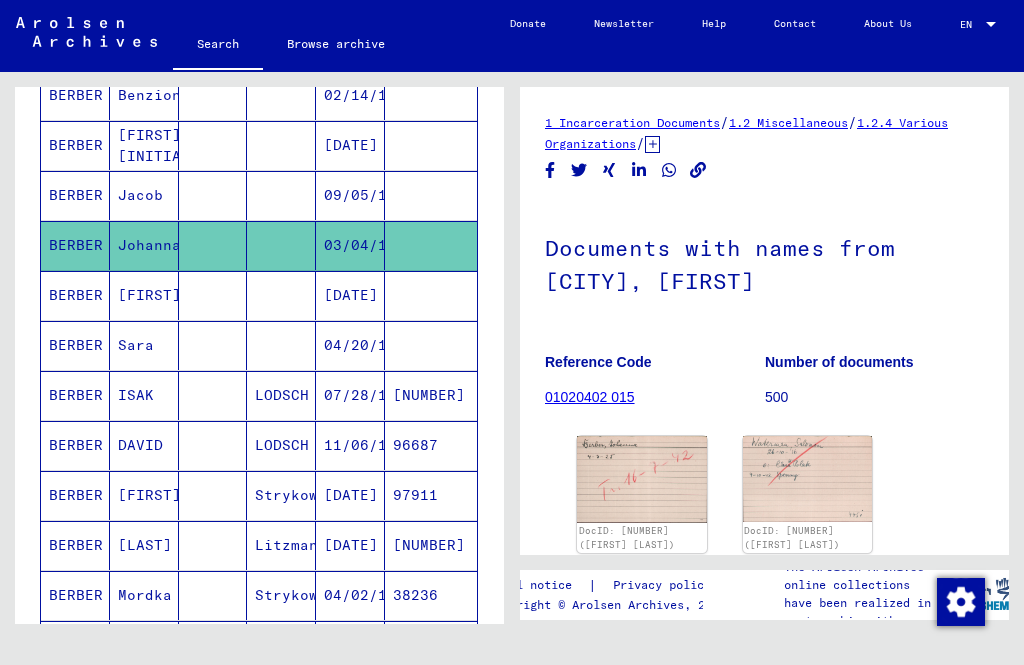 scroll, scrollTop: 481, scrollLeft: 0, axis: vertical 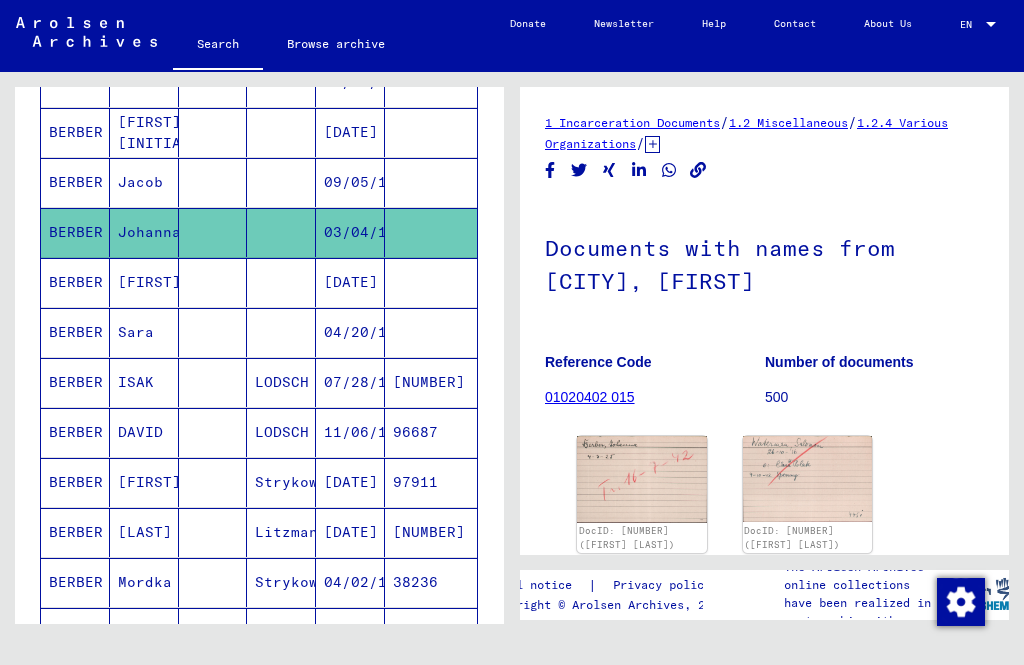 click on "BERBER" at bounding box center [75, 382] 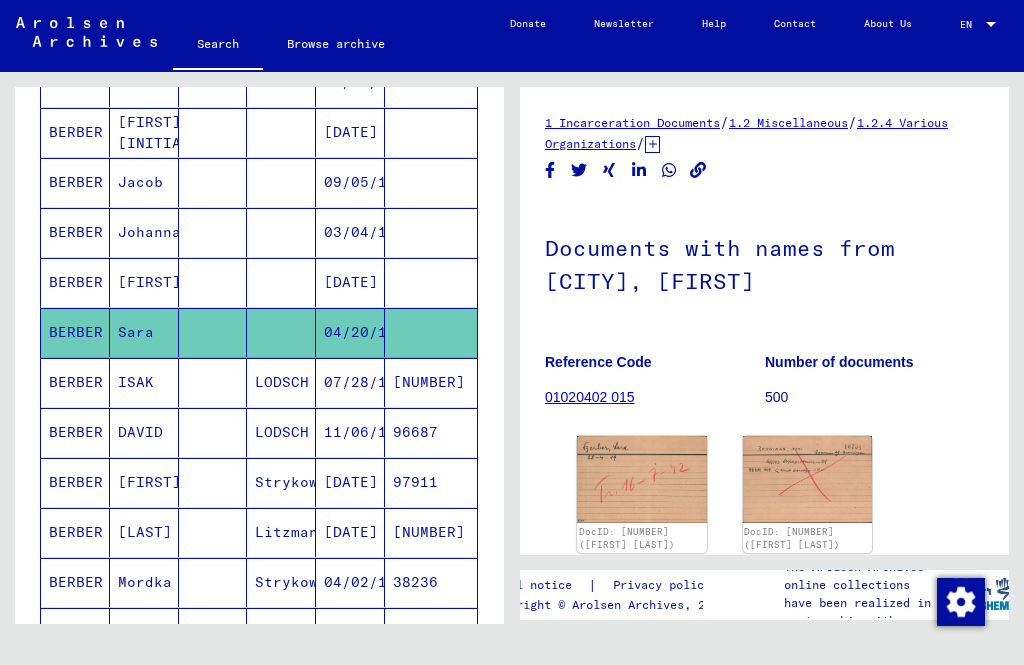 scroll, scrollTop: 0, scrollLeft: 0, axis: both 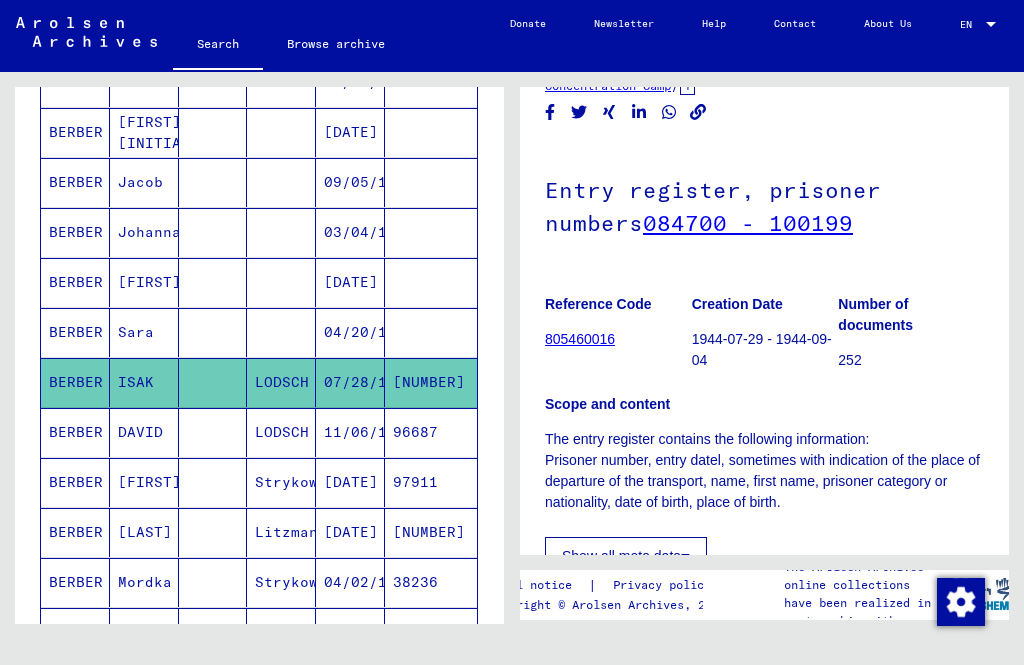 click on "Entry register, prisoner numbers  [NUMBER] - [NUMBER]" 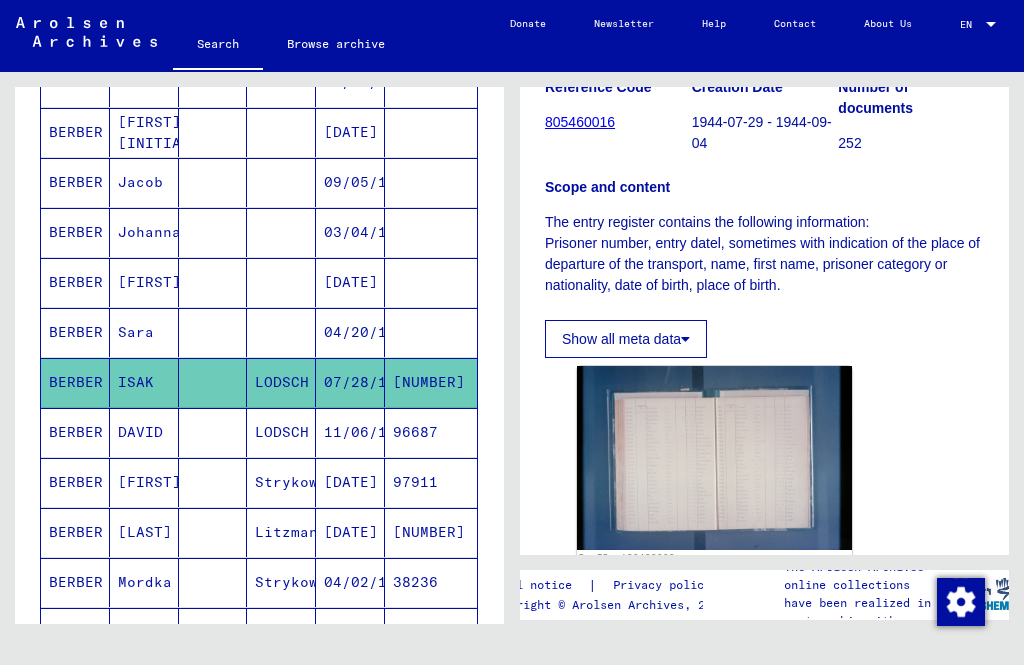 scroll, scrollTop: 287, scrollLeft: 0, axis: vertical 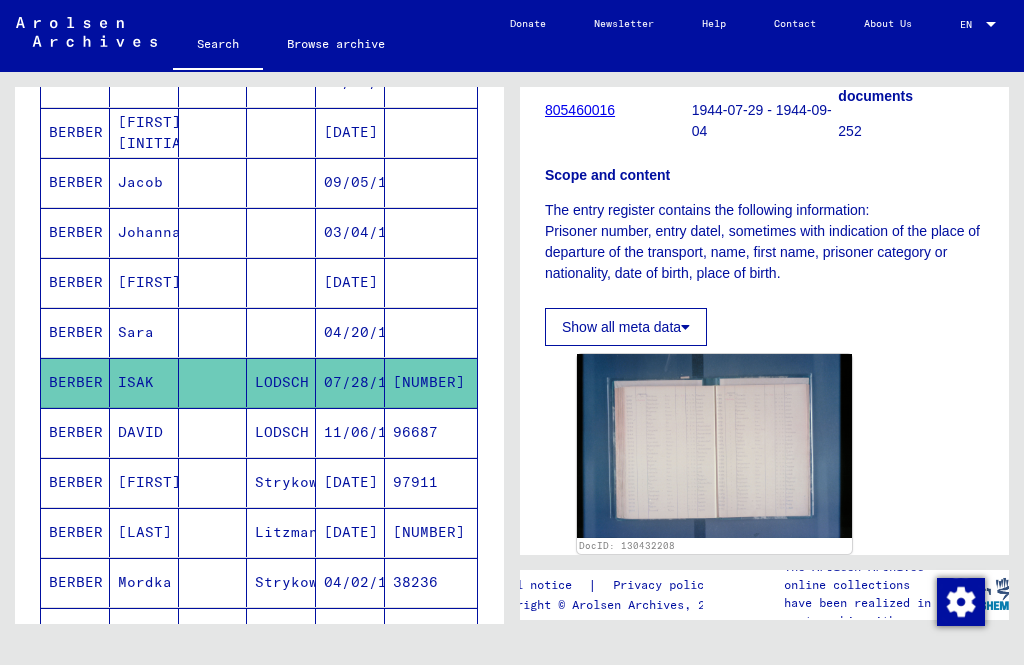 click on "DocID: 130432208" 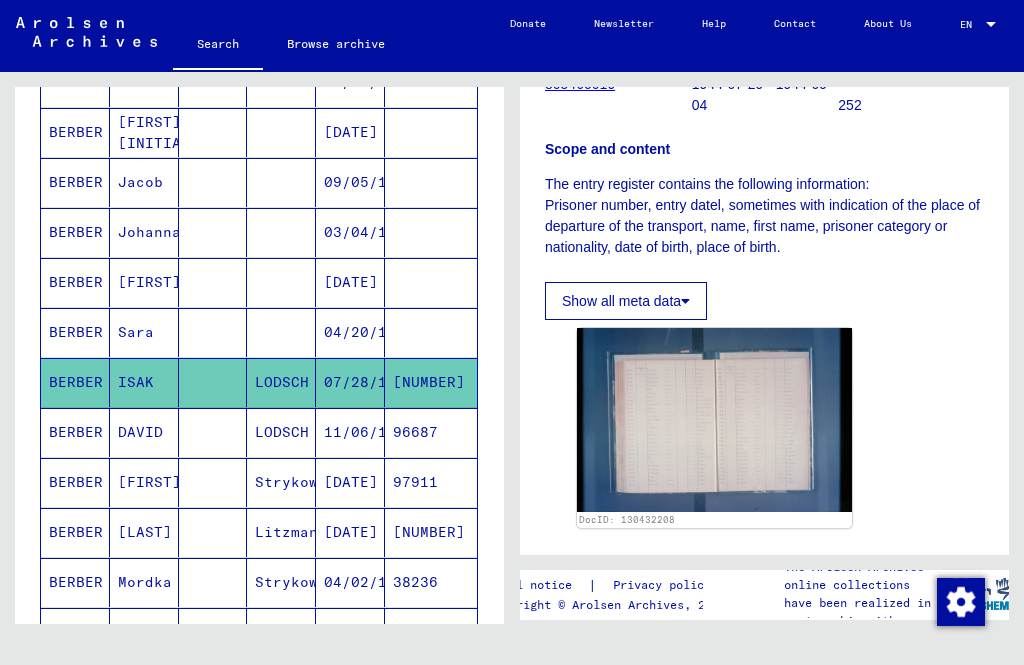 scroll, scrollTop: 313, scrollLeft: 0, axis: vertical 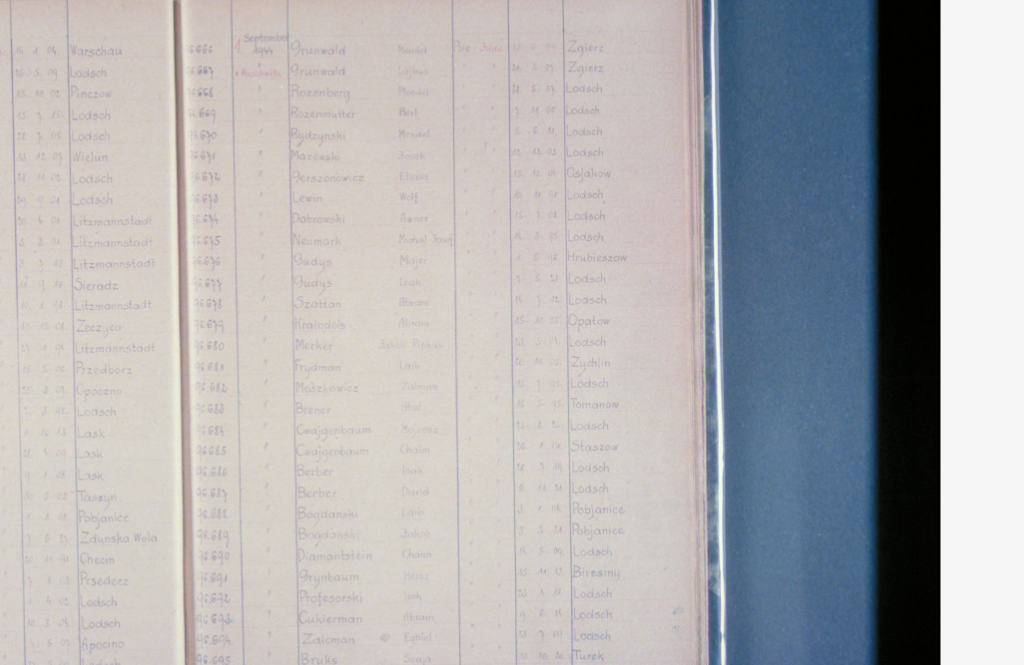 click at bounding box center (511, 282) 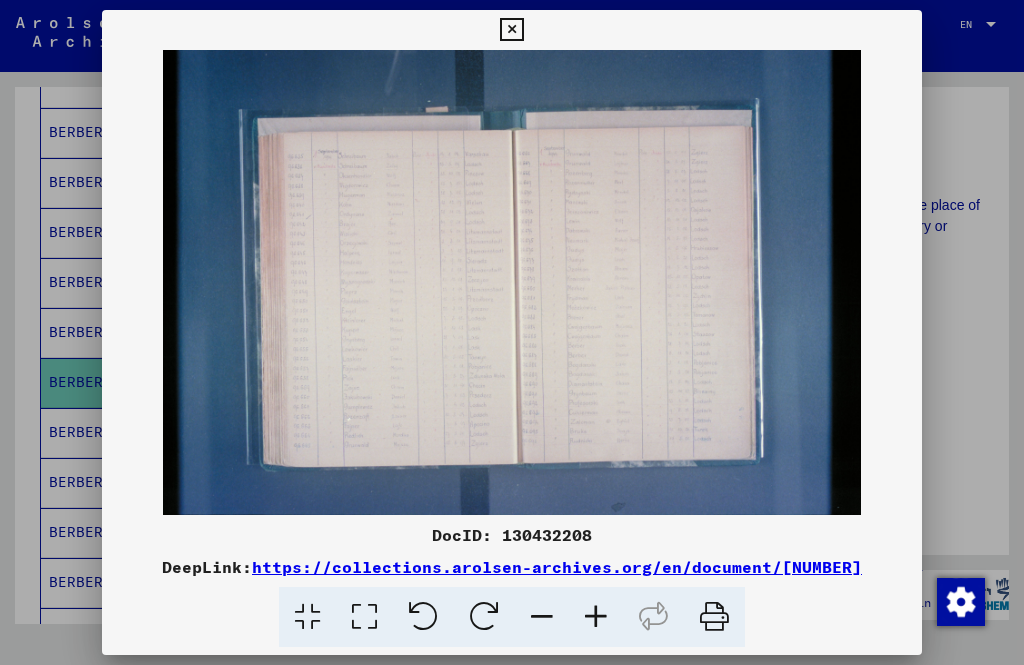 click at bounding box center (511, 30) 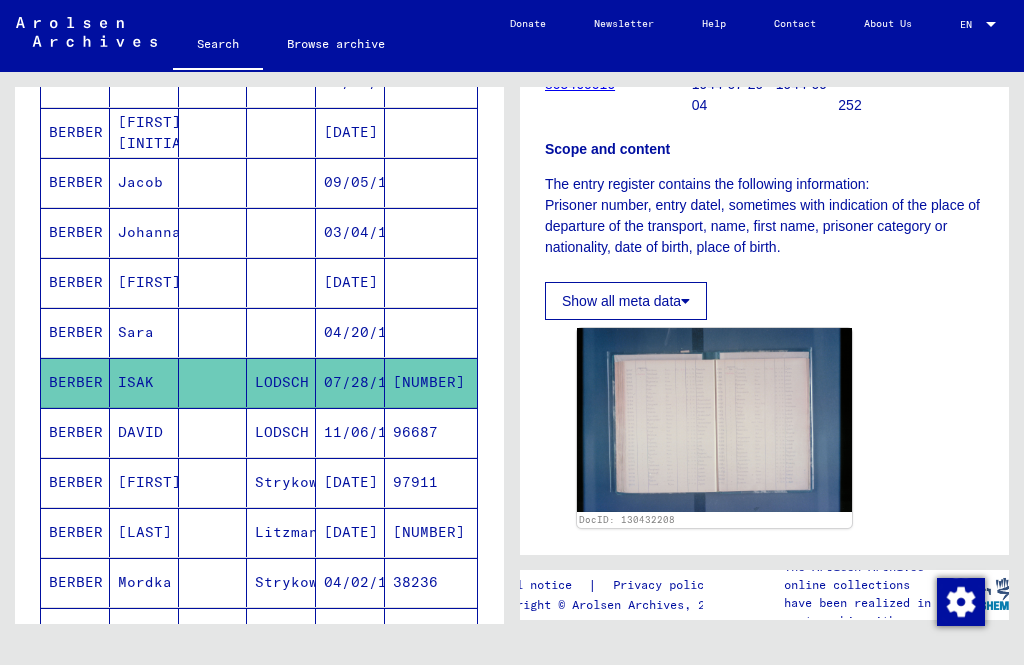click on "BERBER" at bounding box center [75, 532] 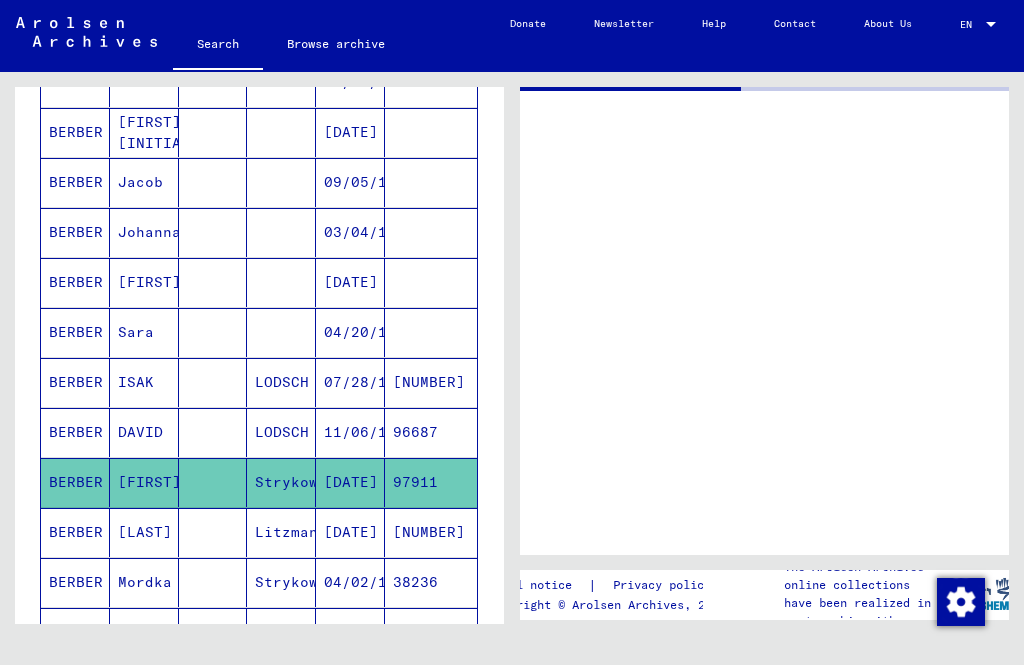 scroll, scrollTop: 0, scrollLeft: 0, axis: both 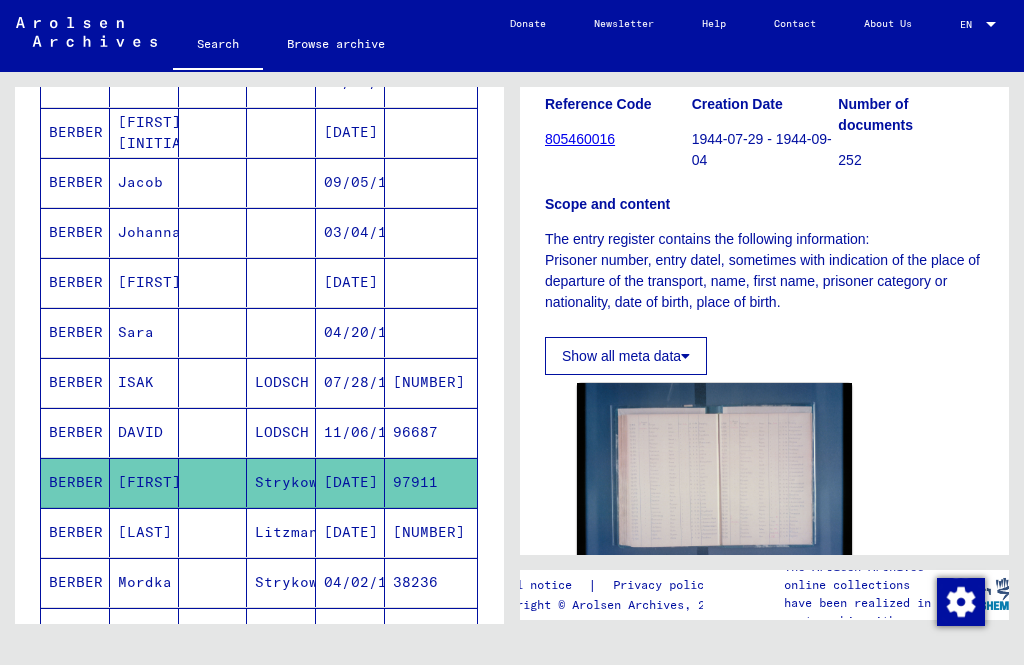 click on "Search   Browse archive   Detailed questions/information about the documents? Send us an inquiry for free.  Donate Newsletter Help Contact About Us EN EN" 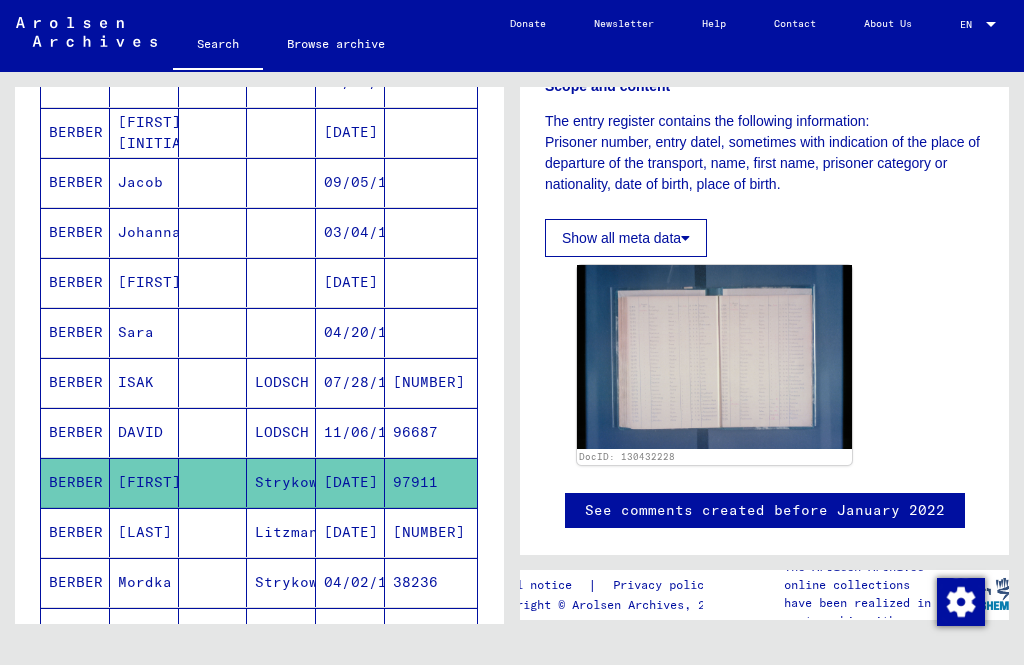 scroll, scrollTop: 381, scrollLeft: 0, axis: vertical 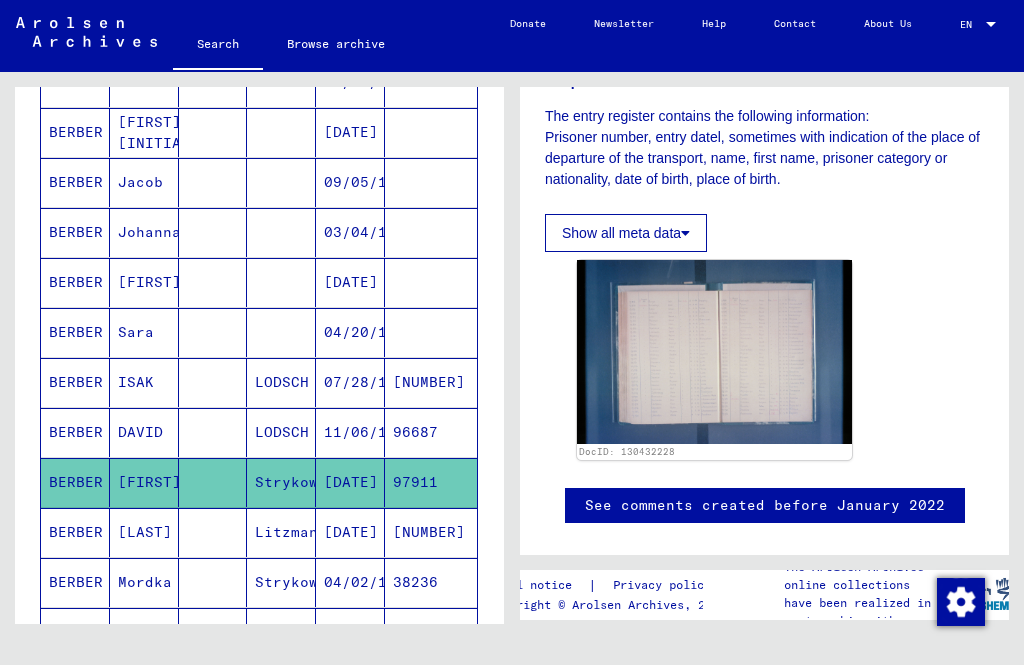 click 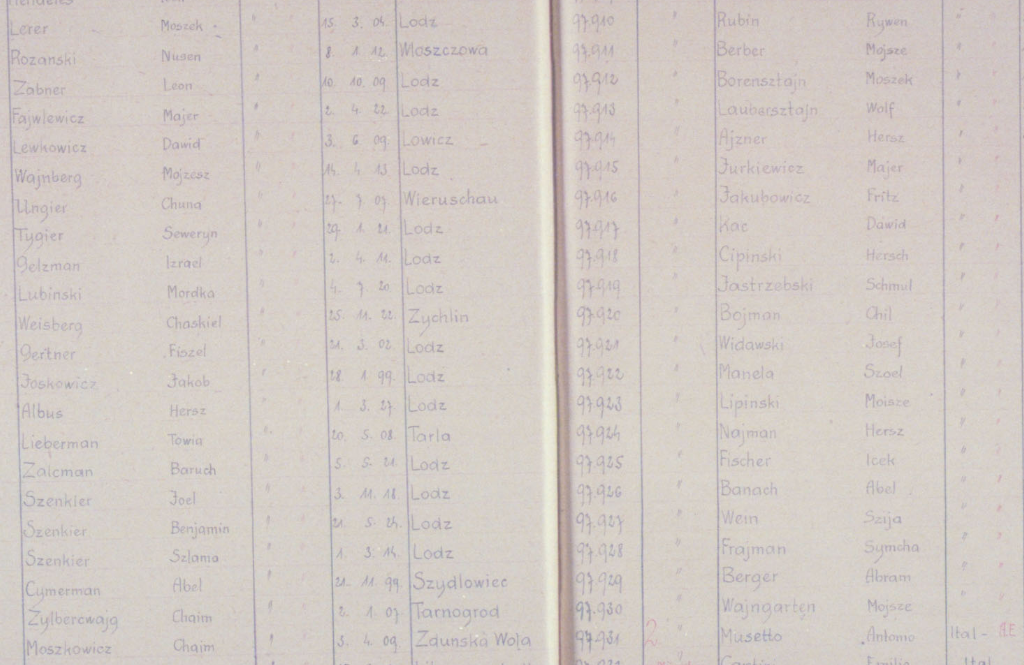 click at bounding box center (511, 282) 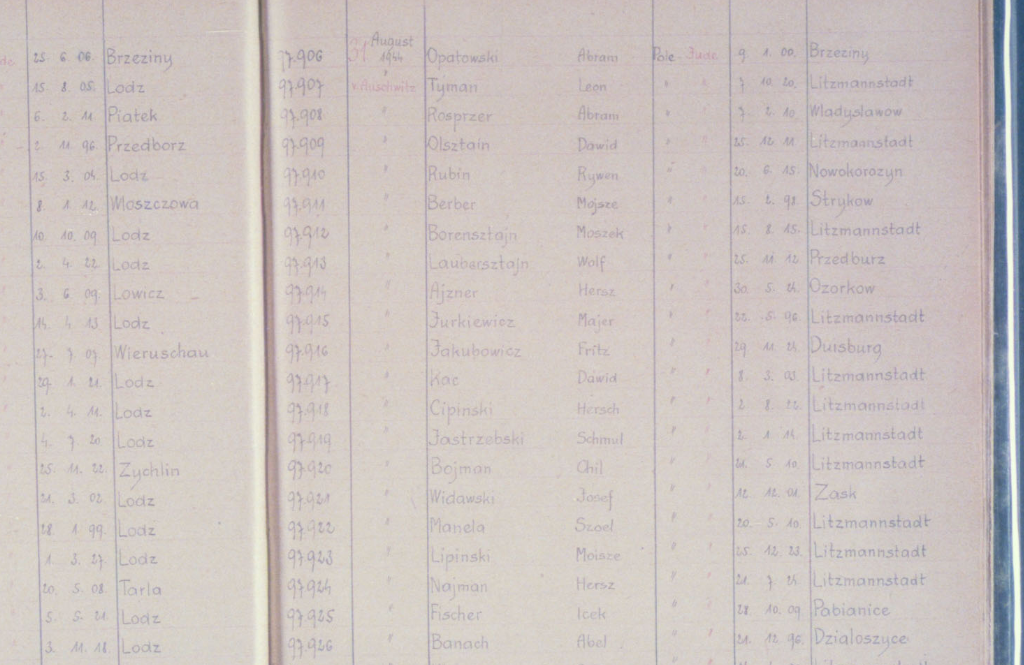 click at bounding box center [511, 282] 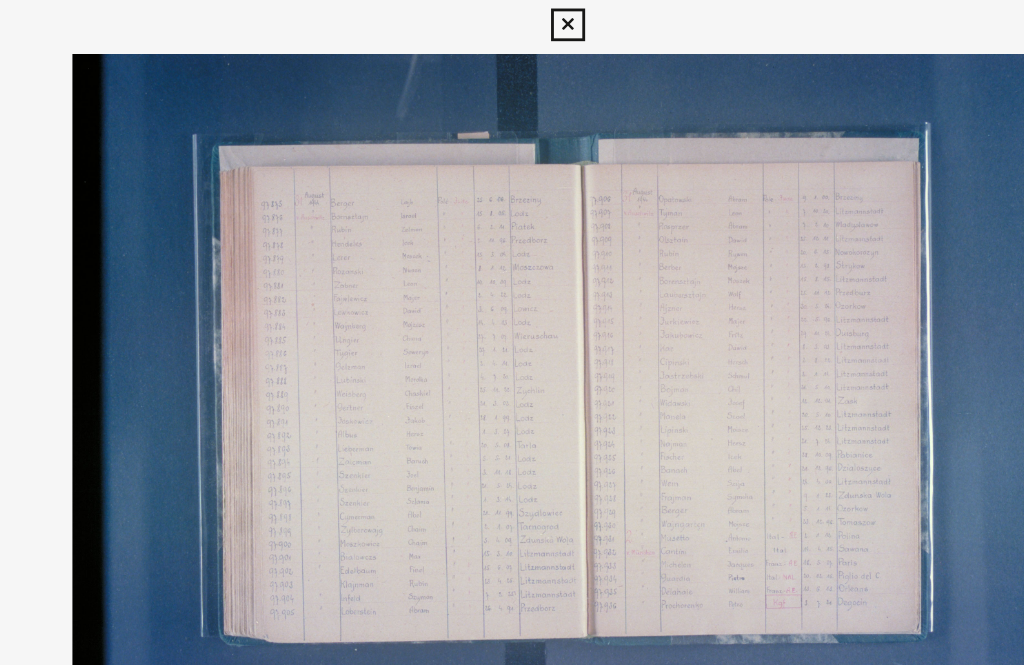 click at bounding box center (511, 282) 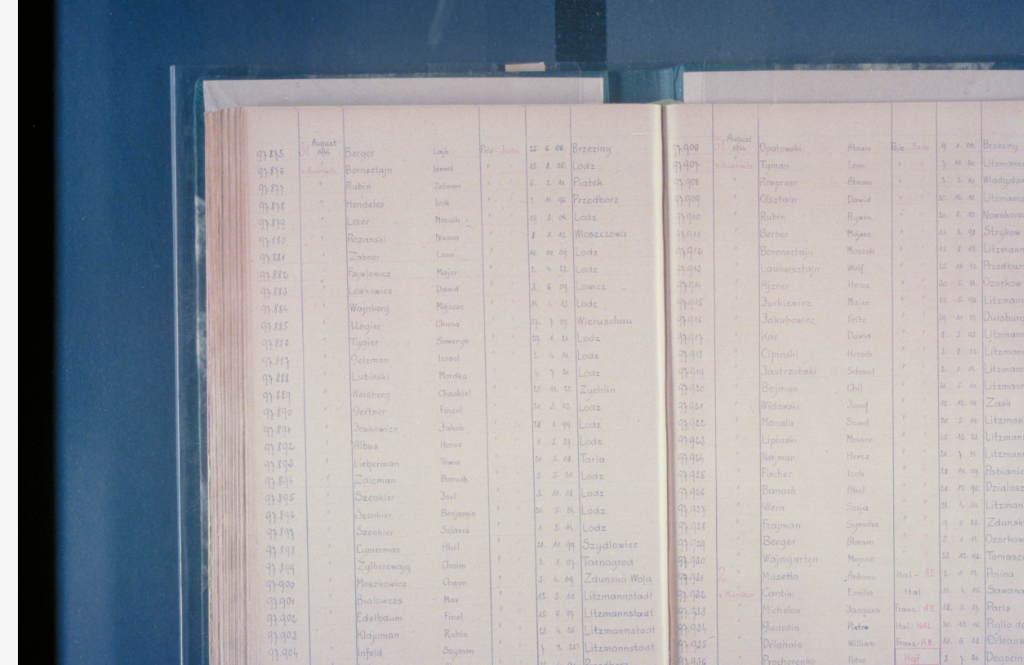click at bounding box center [511, 282] 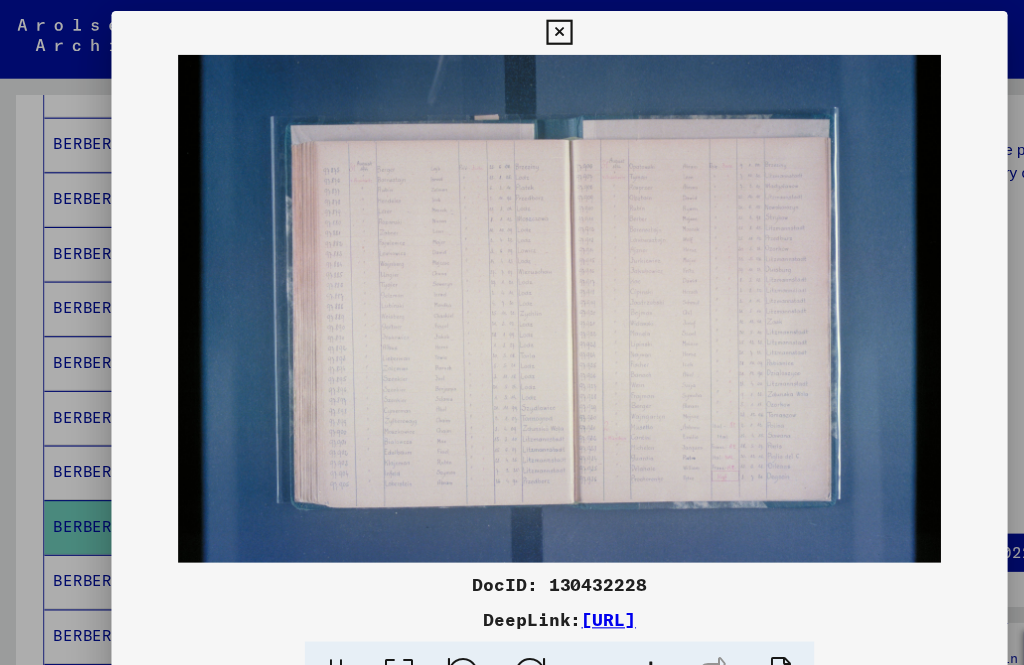 click at bounding box center [511, 30] 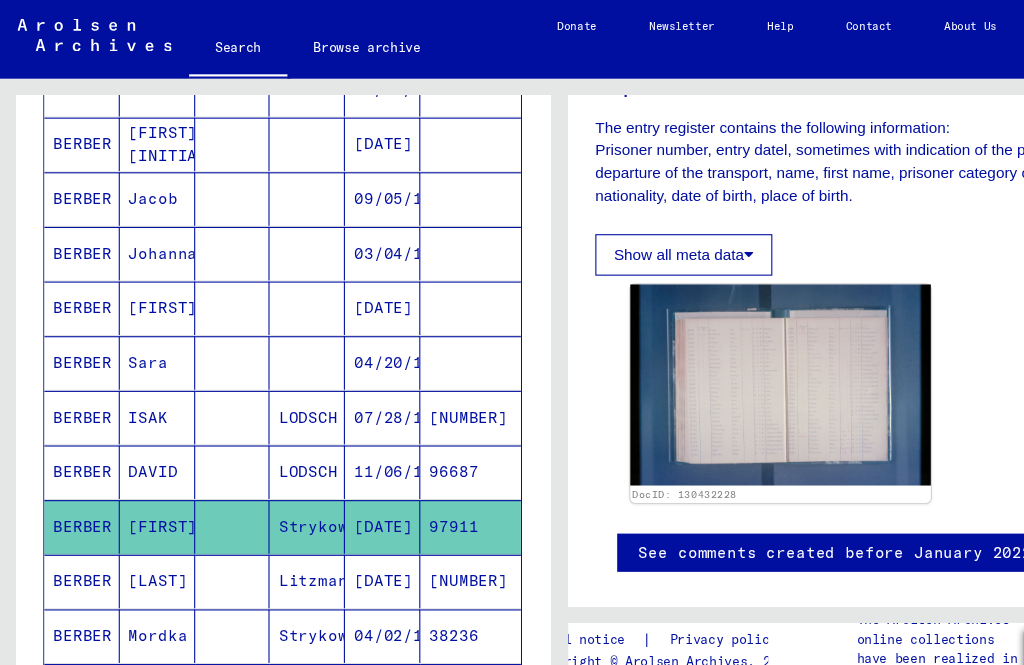 click on "BERBER" at bounding box center (75, 582) 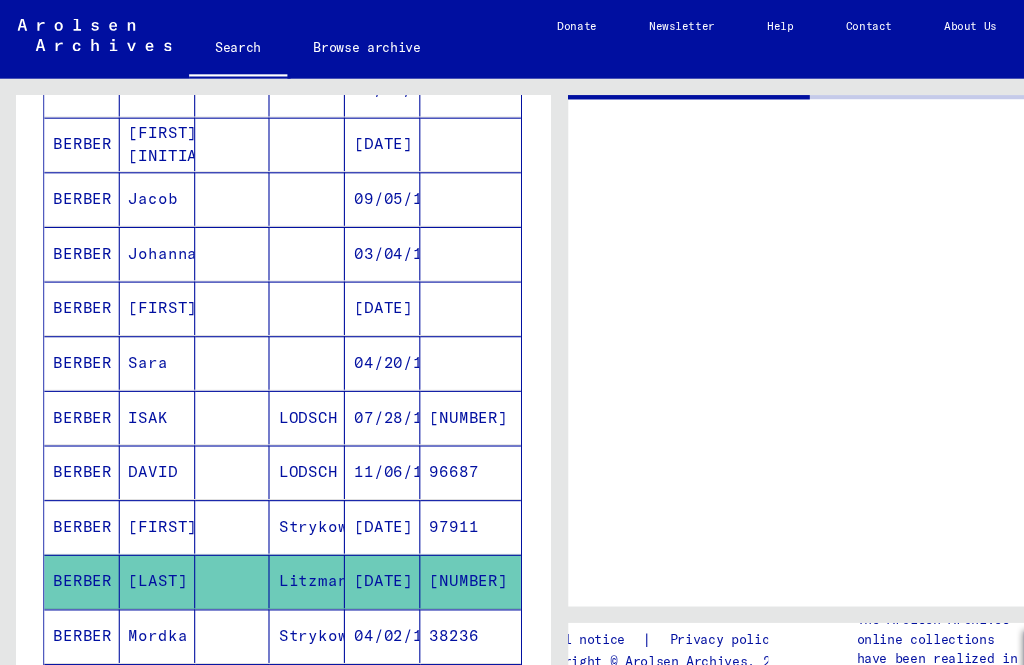 scroll, scrollTop: 0, scrollLeft: 0, axis: both 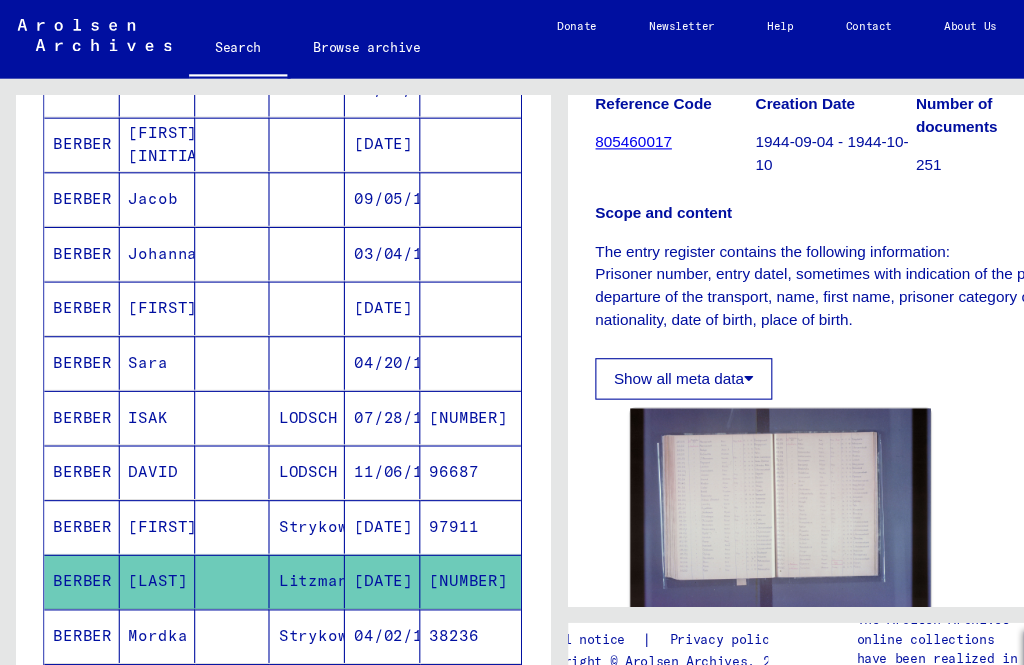 click 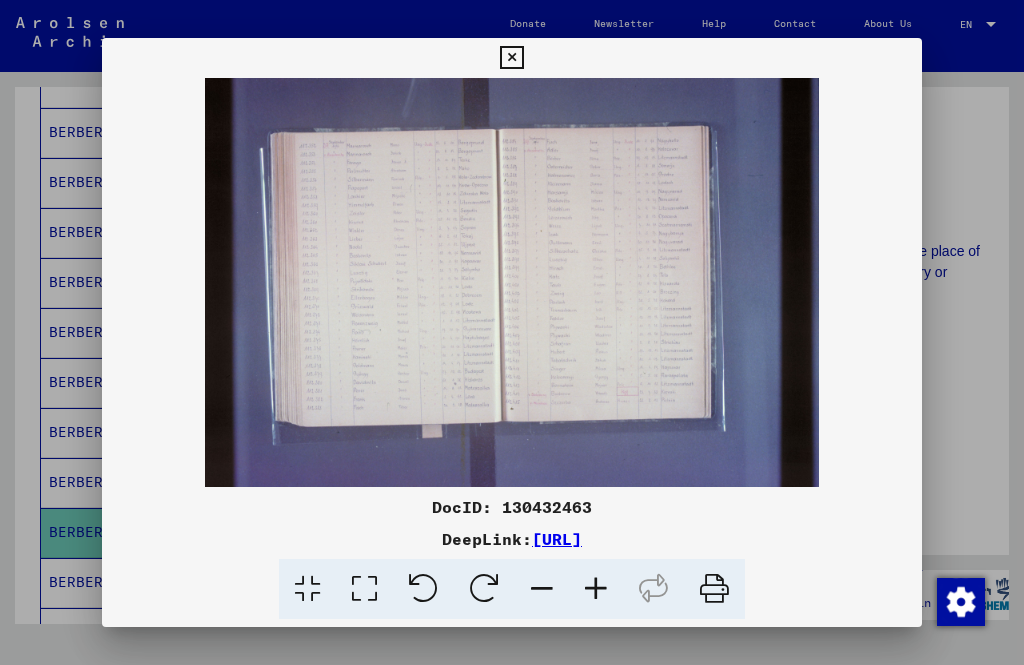 click at bounding box center (596, 589) 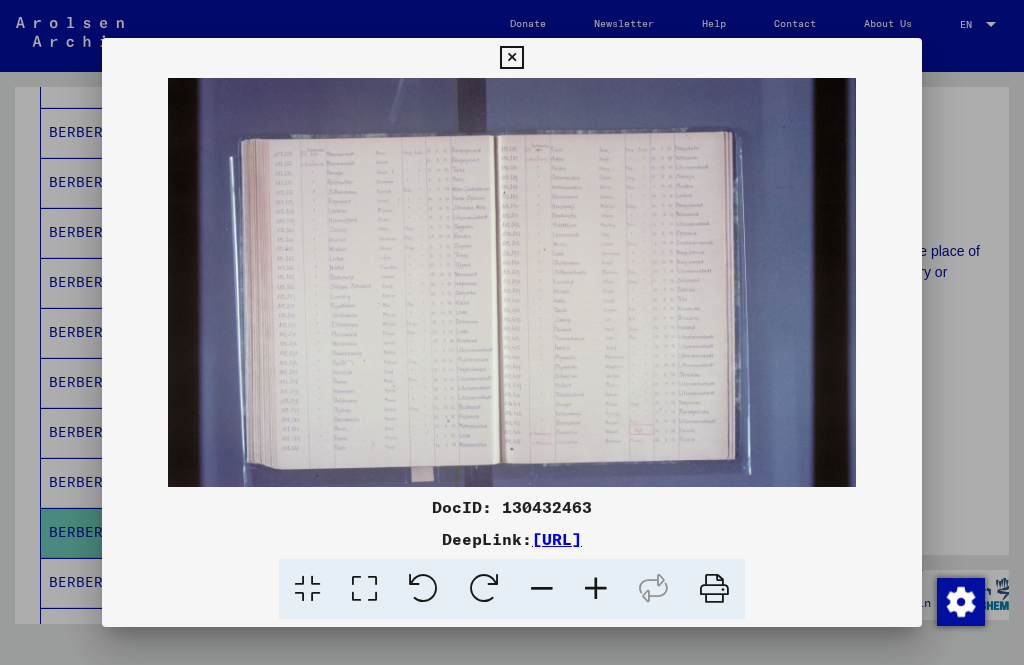 click at bounding box center (596, 589) 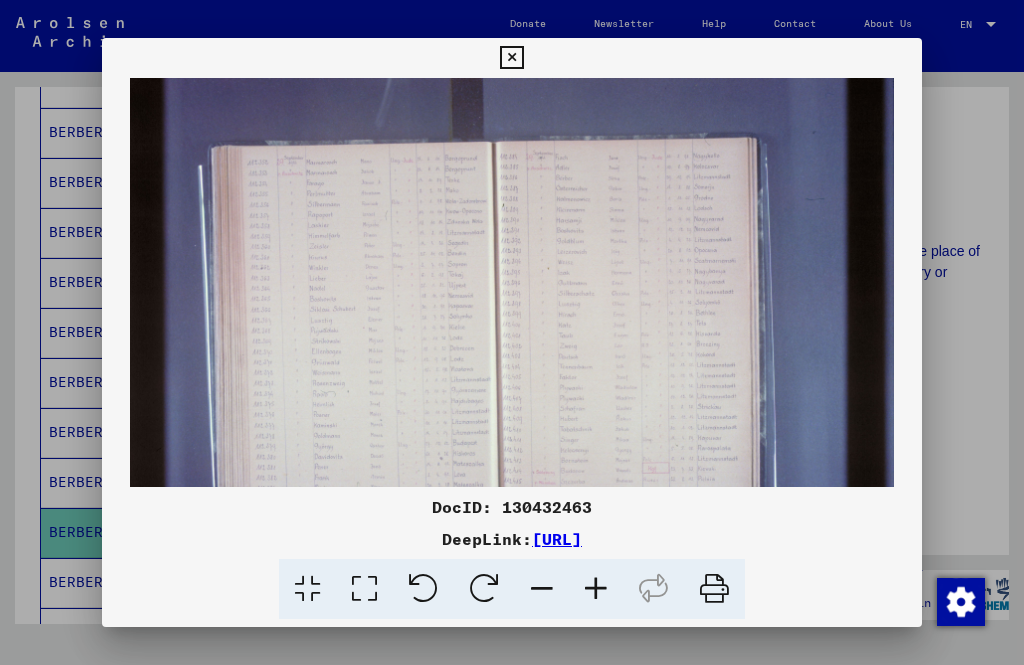 click at bounding box center (596, 589) 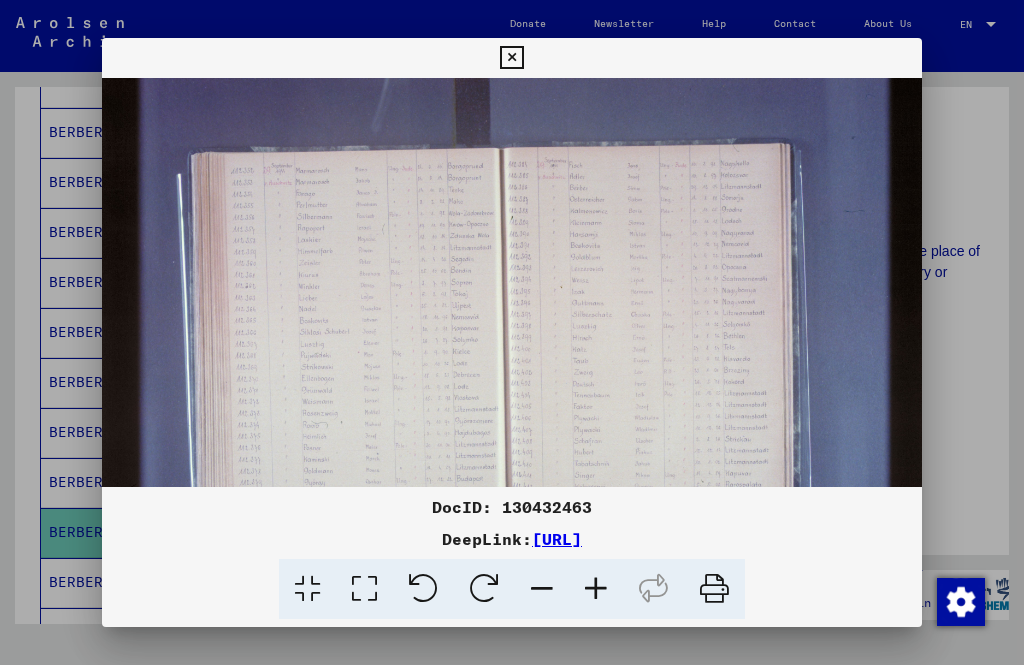 click at bounding box center [521, 357] 